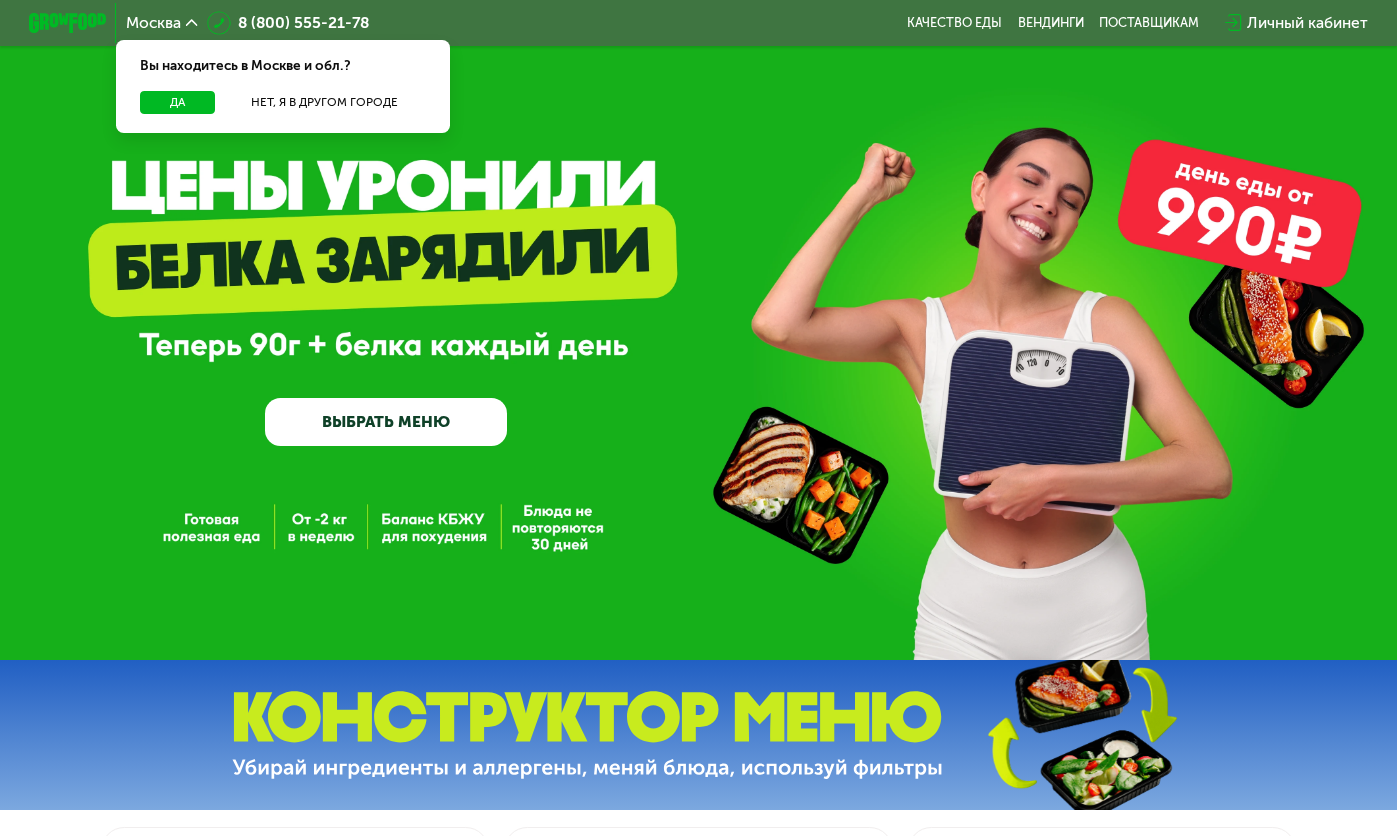 scroll, scrollTop: 0, scrollLeft: 0, axis: both 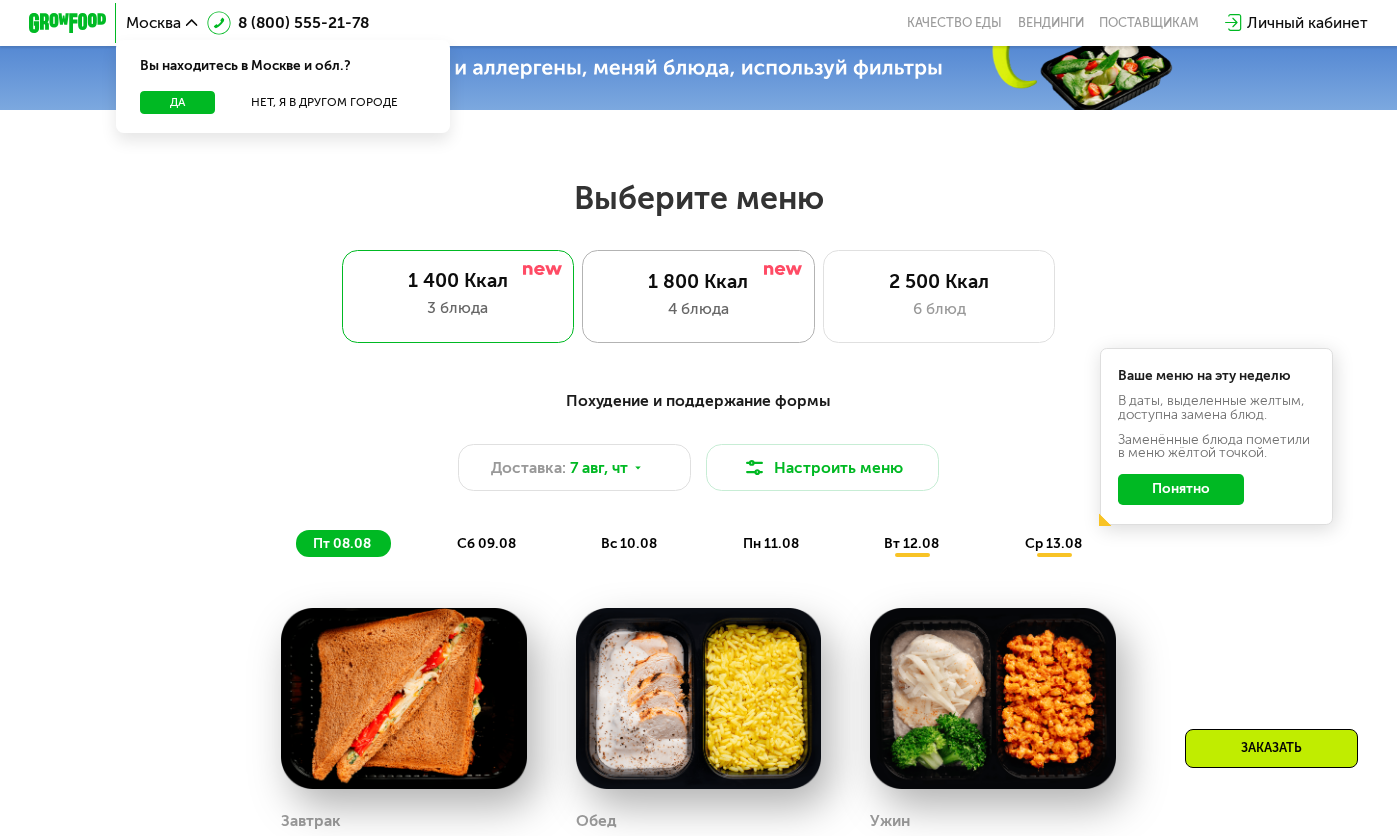 click on "4 блюда" at bounding box center (698, 308) 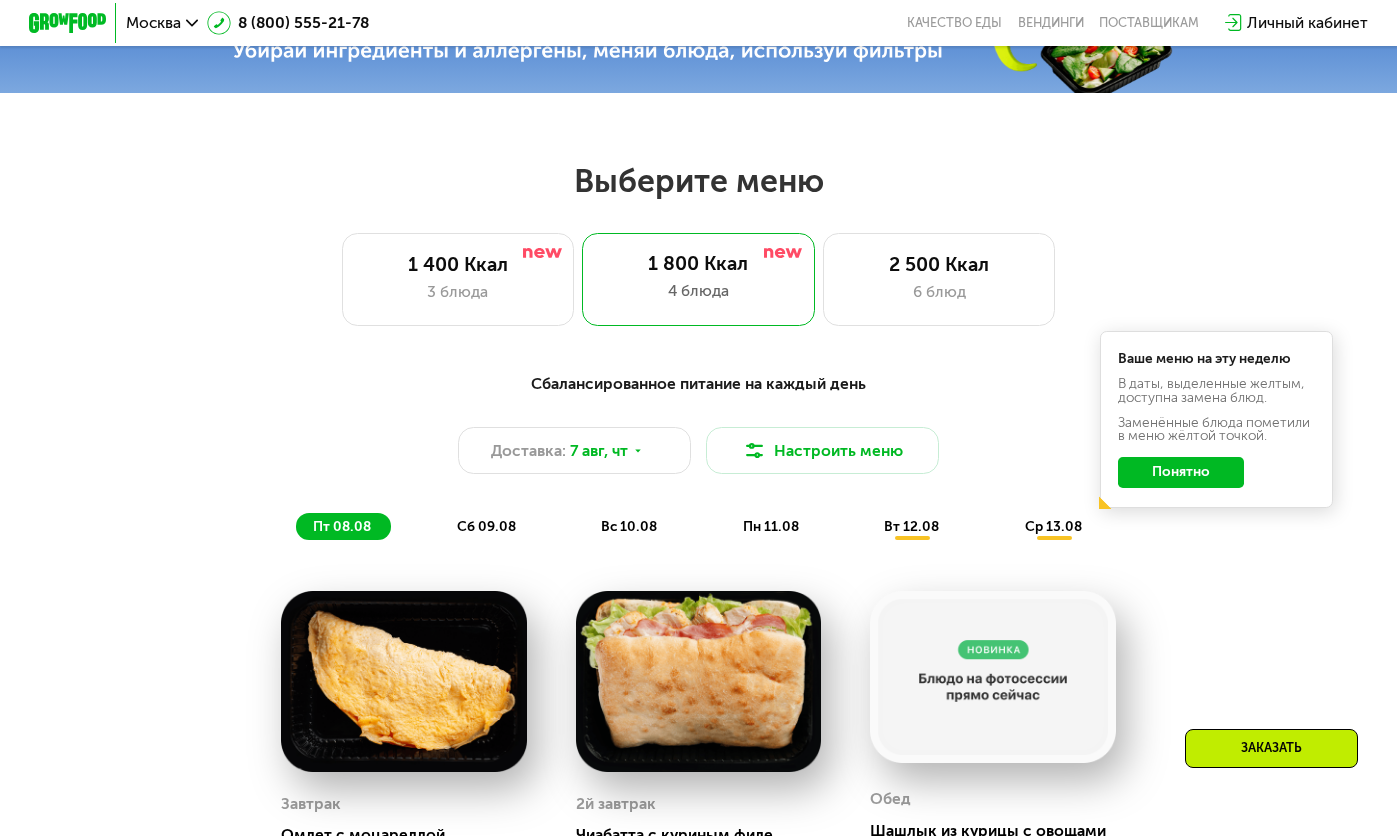 scroll, scrollTop: 700, scrollLeft: 0, axis: vertical 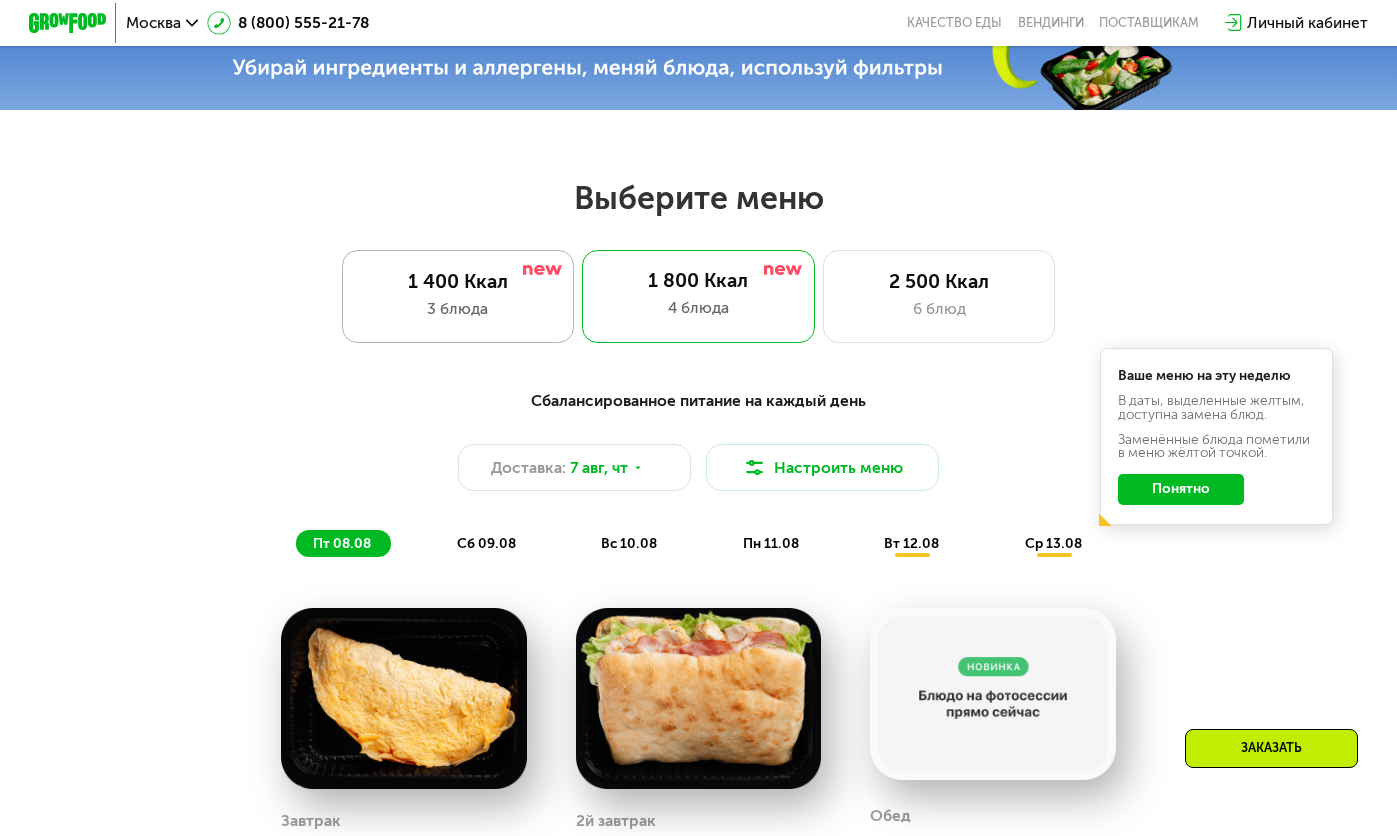 click at bounding box center [542, 270] 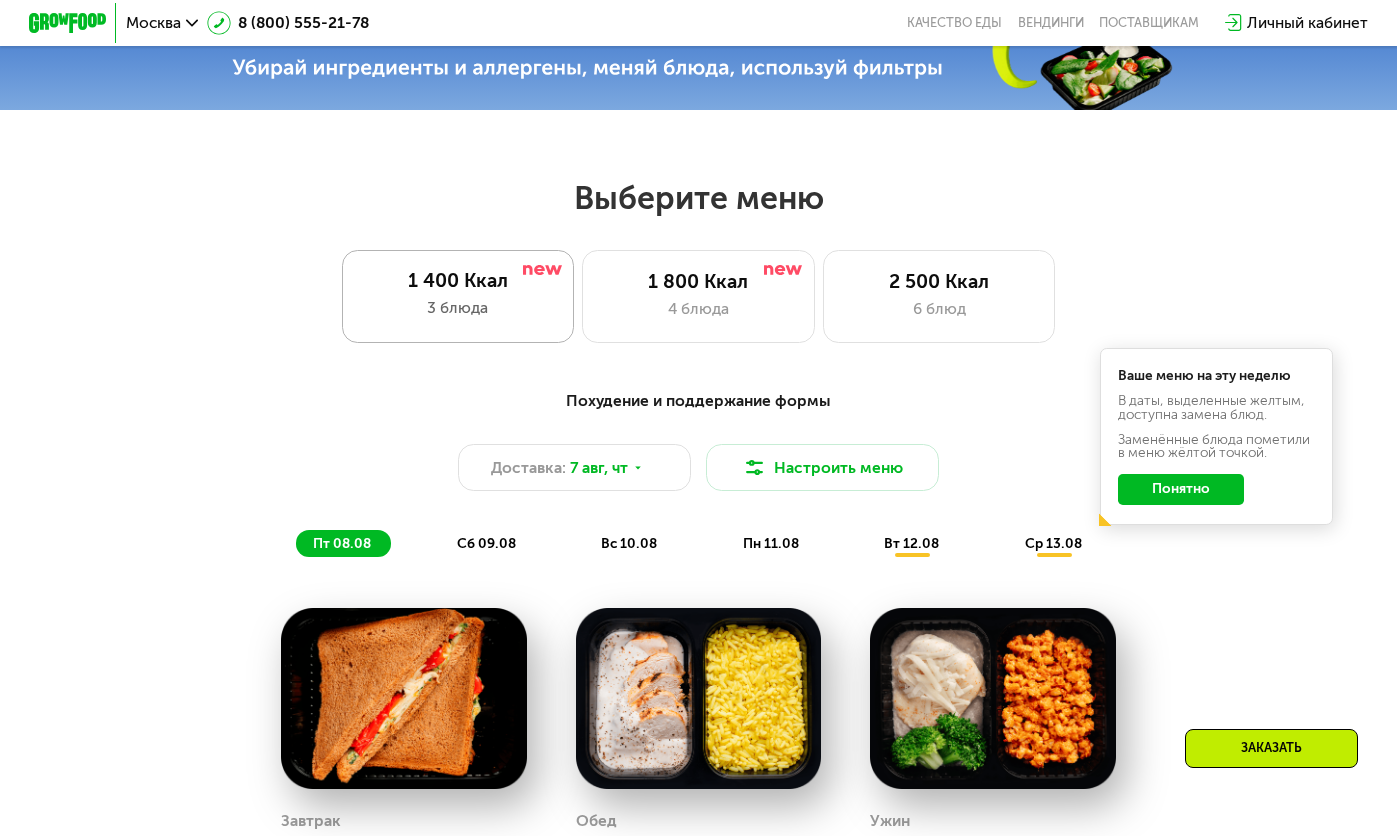 scroll, scrollTop: 800, scrollLeft: 0, axis: vertical 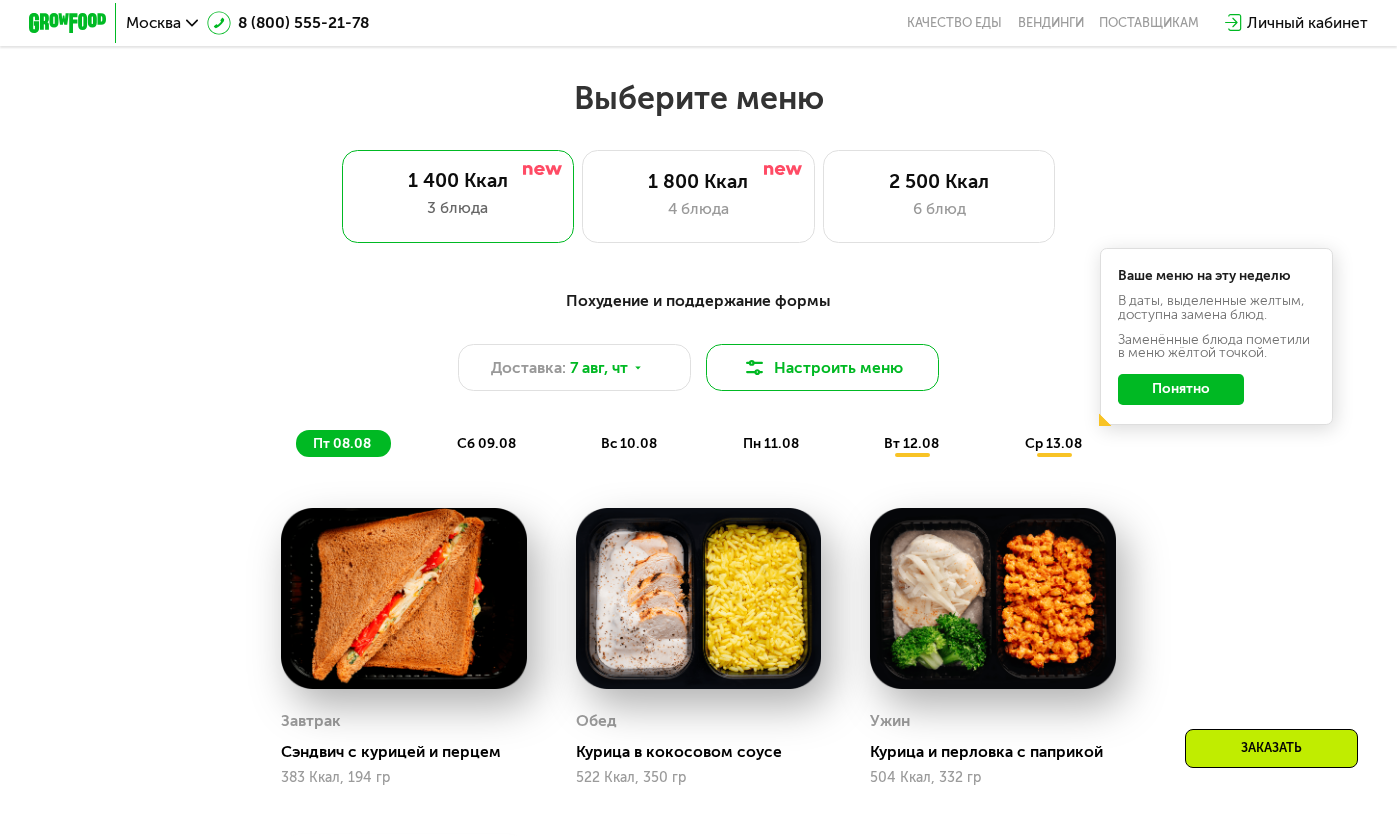 click at bounding box center (754, 367) 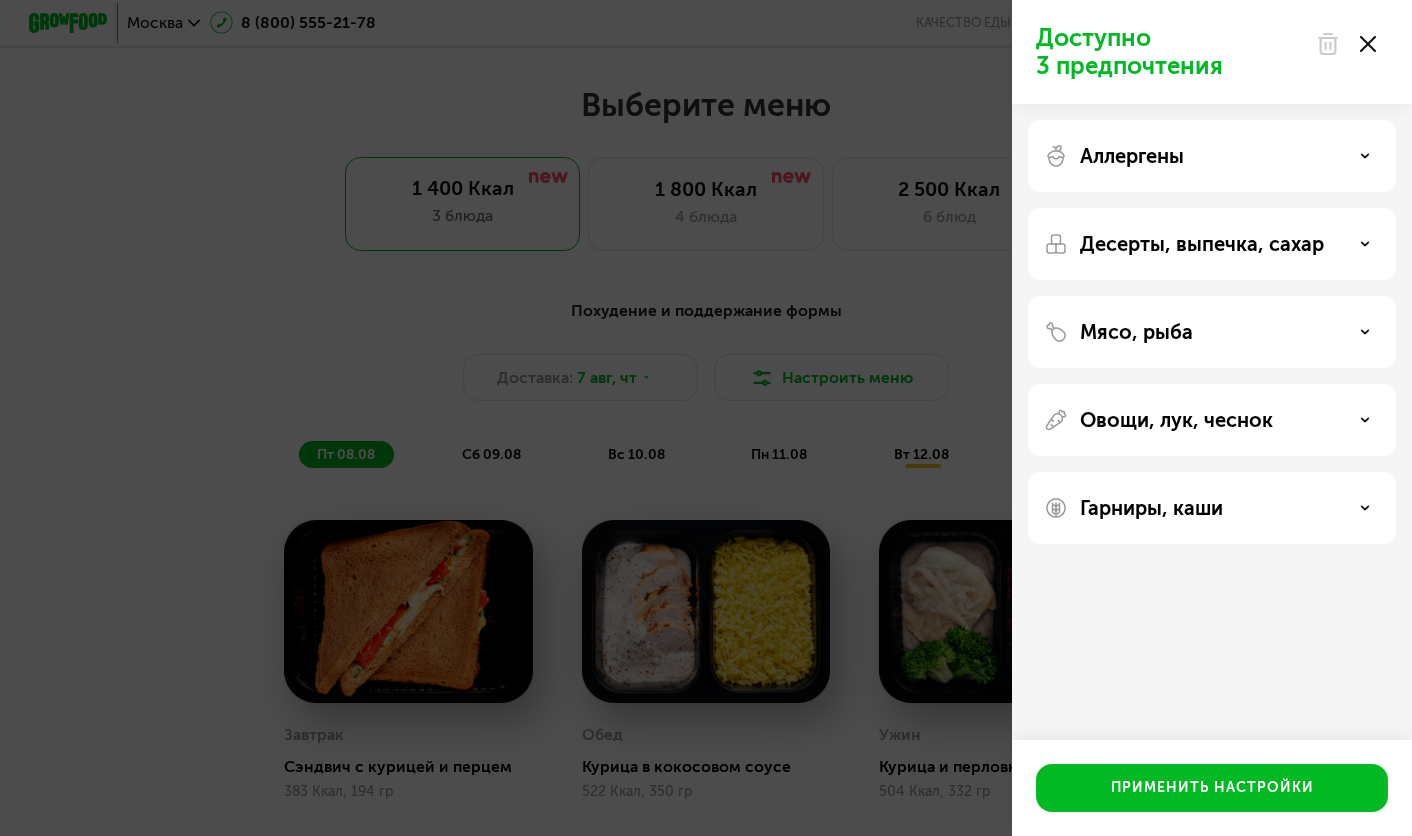 click 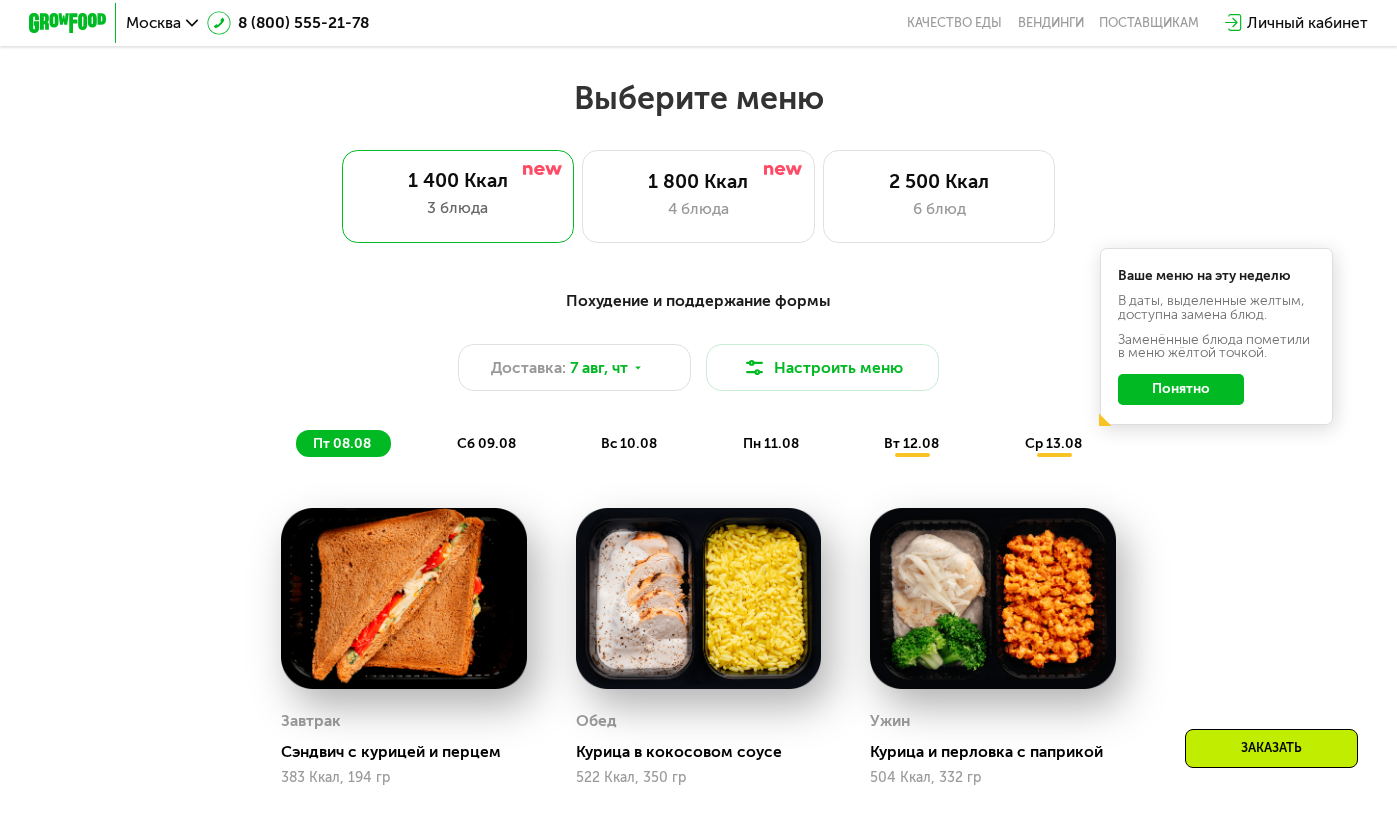 click on "Похудение и поддержание формы" at bounding box center [698, 301] 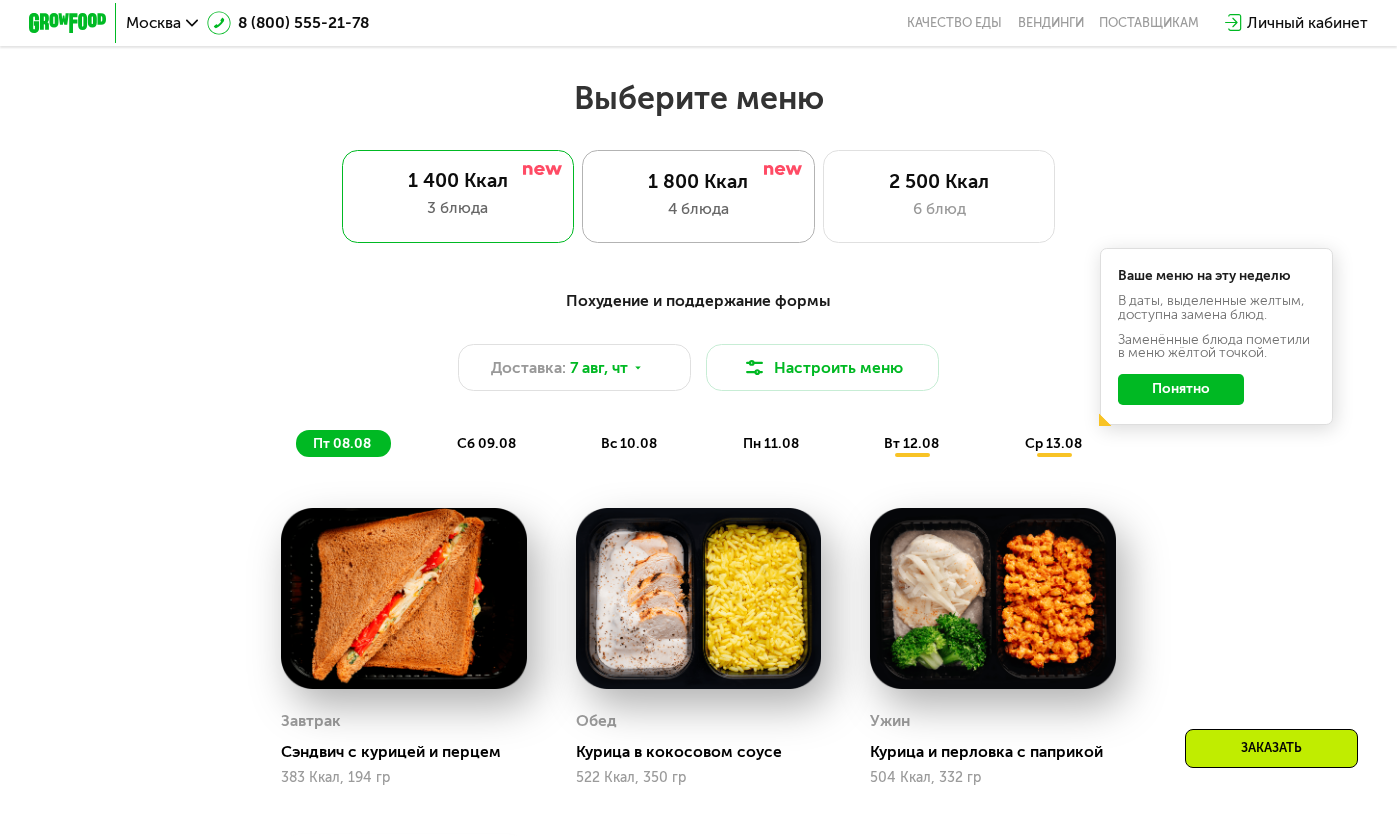 click on "1 800 Ккал 4 блюда" 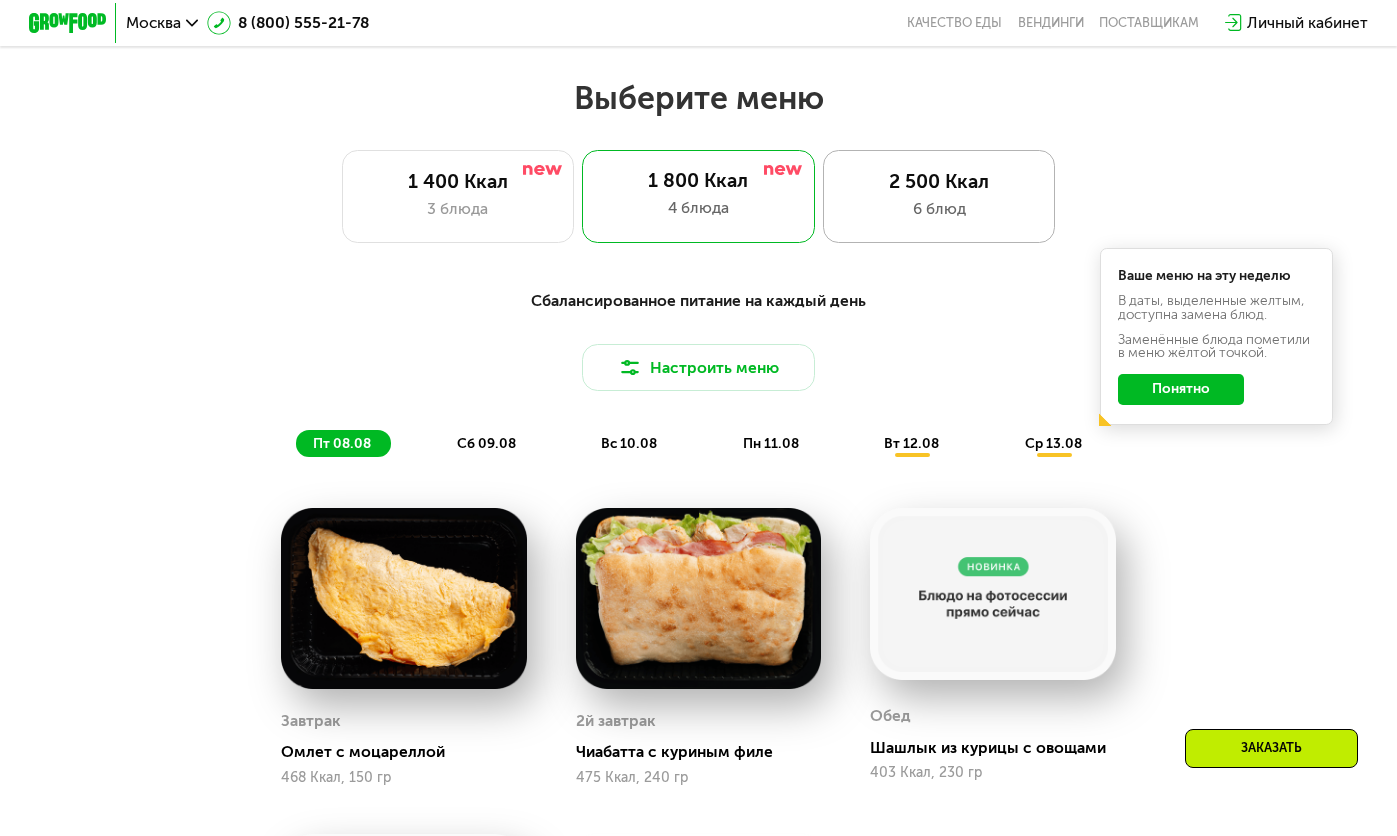 click on "2 500 Ккал" at bounding box center [939, 181] 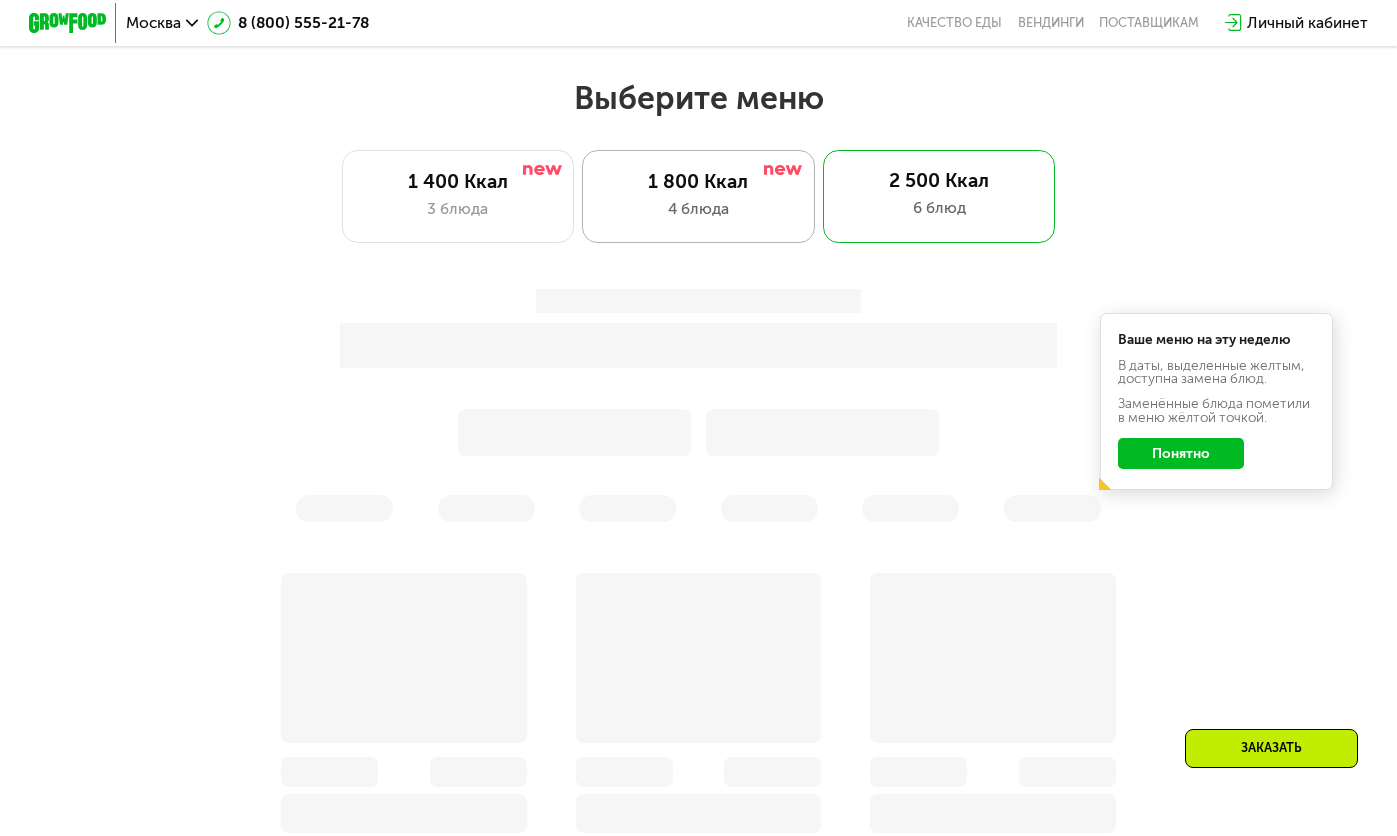 click on "1 800 Ккал" at bounding box center (698, 181) 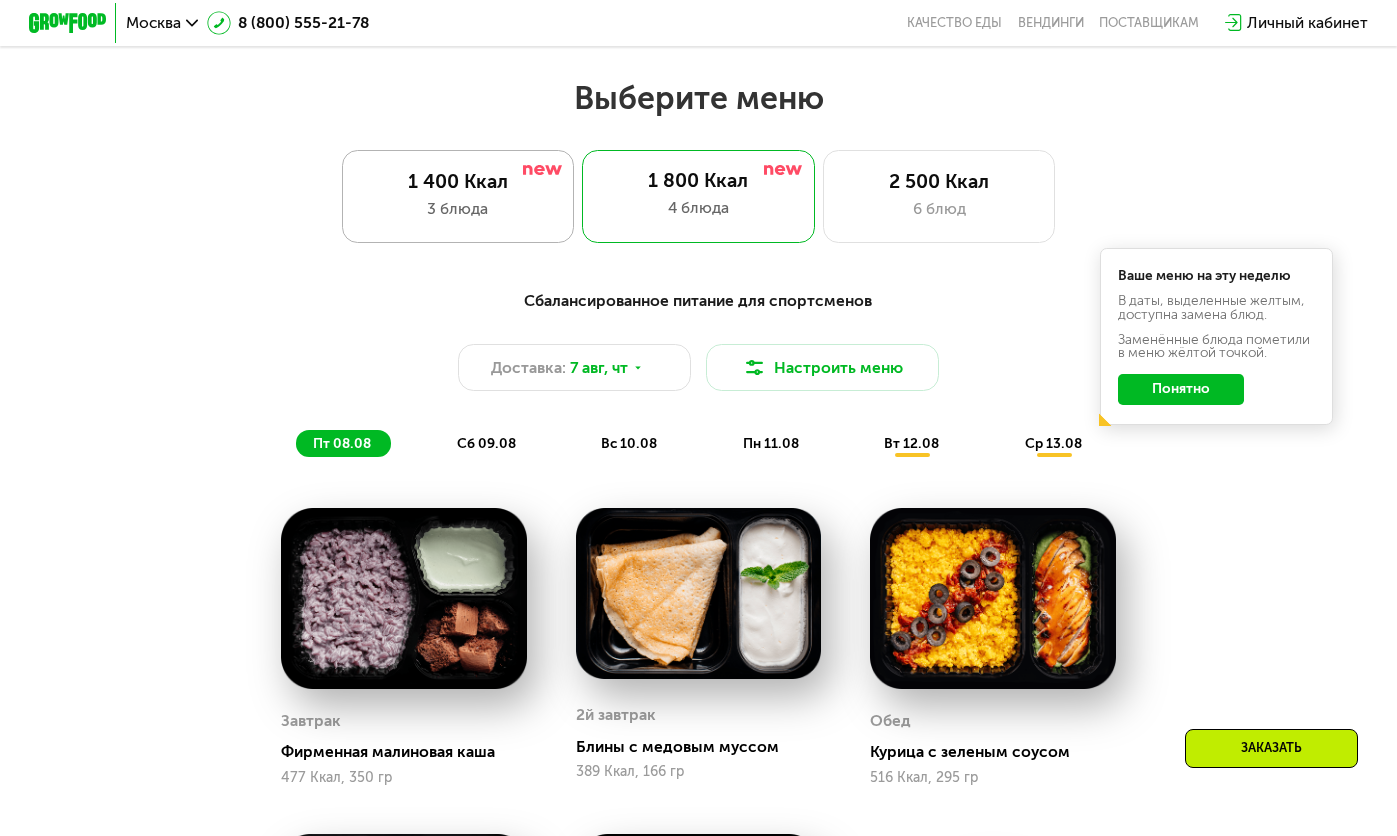 click on "3 блюда" at bounding box center (458, 208) 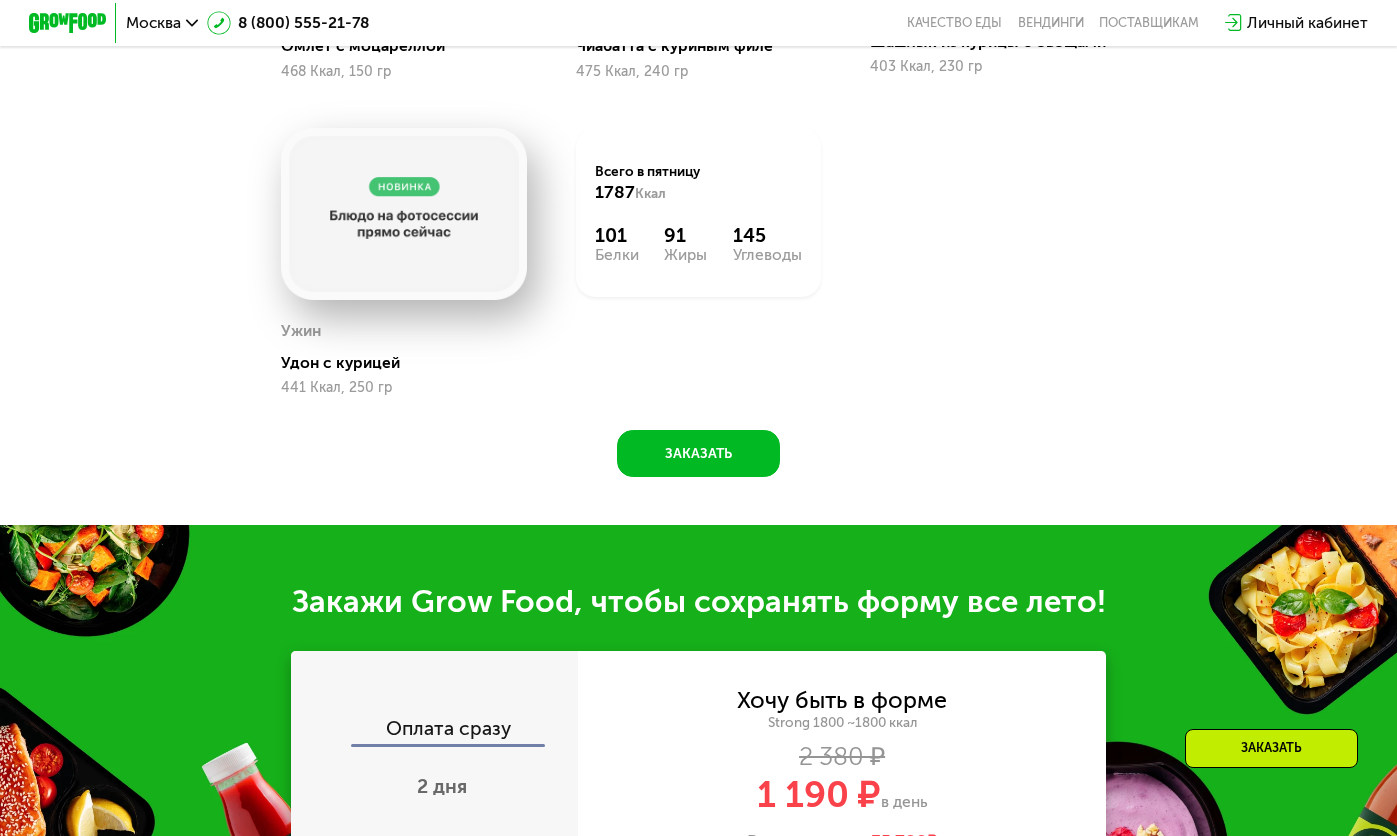 scroll, scrollTop: 2000, scrollLeft: 0, axis: vertical 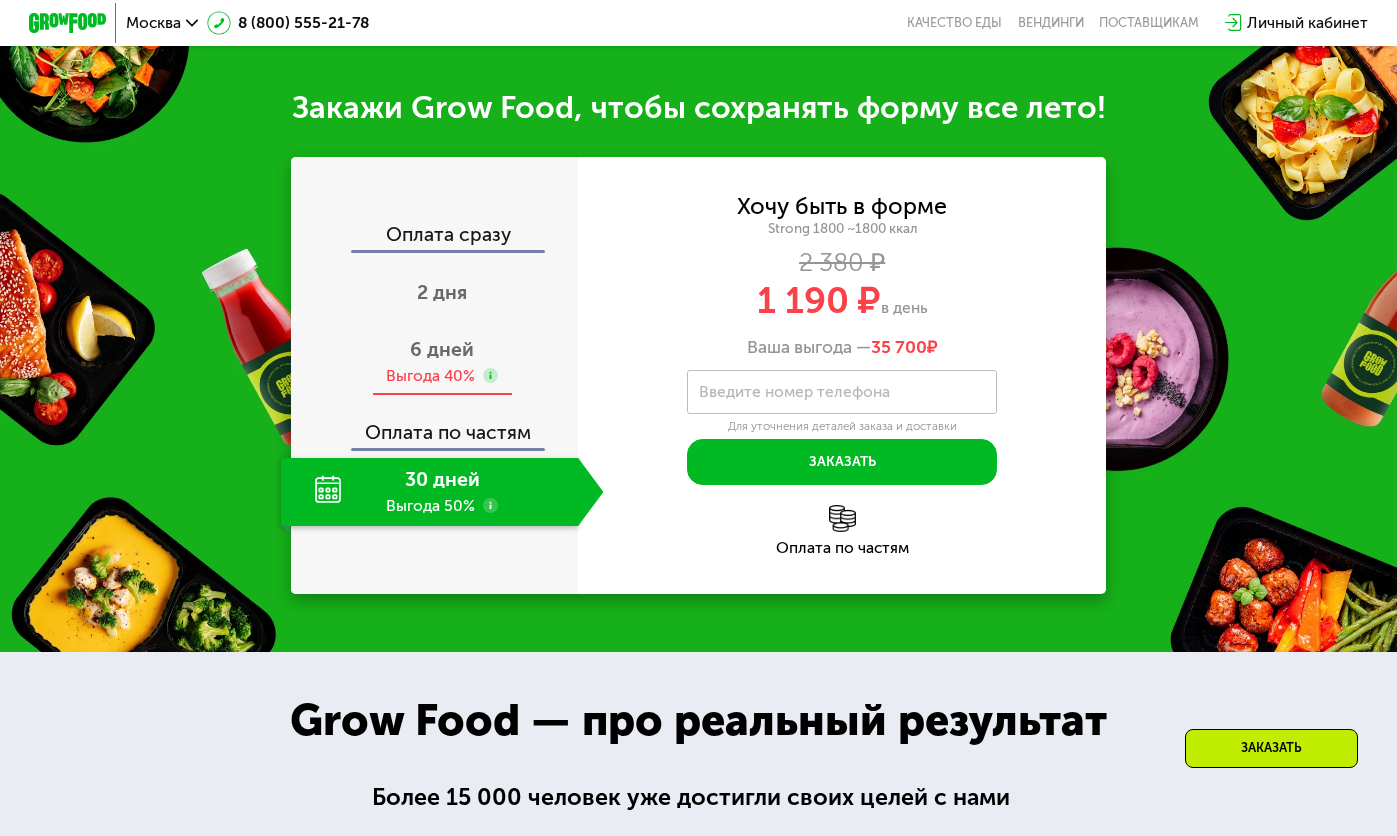 click on "6 дней" at bounding box center [442, 349] 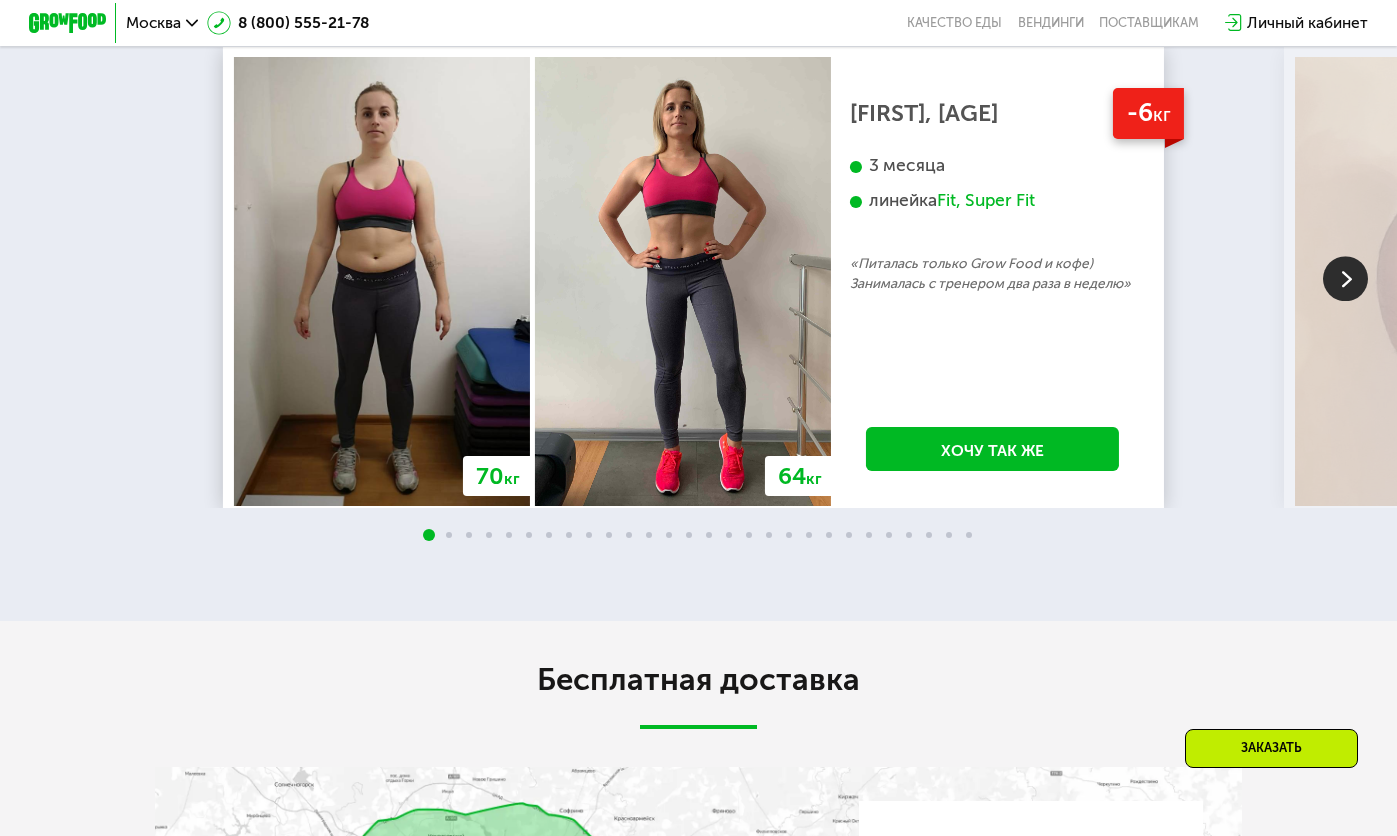 scroll, scrollTop: 3400, scrollLeft: 0, axis: vertical 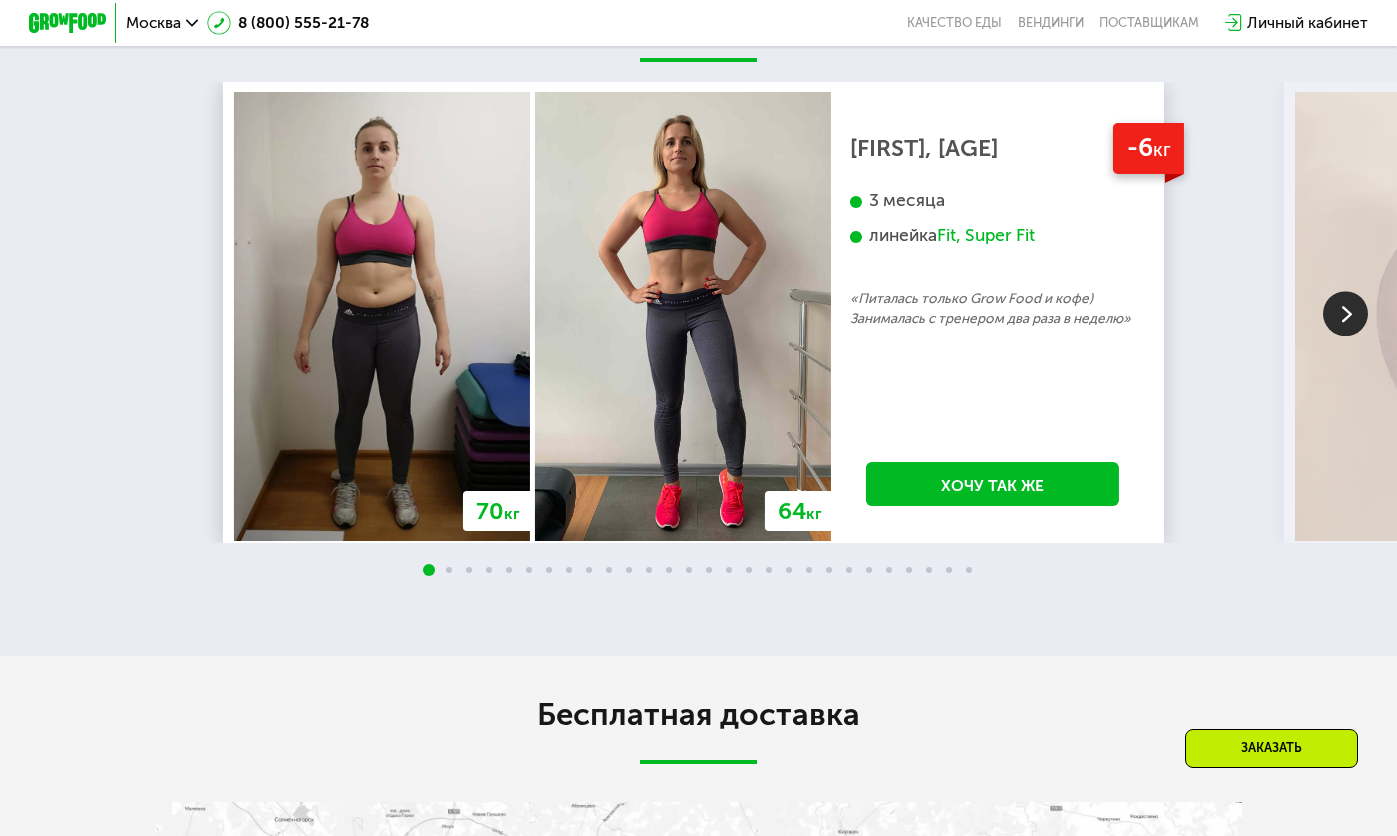 click at bounding box center [1345, 313] 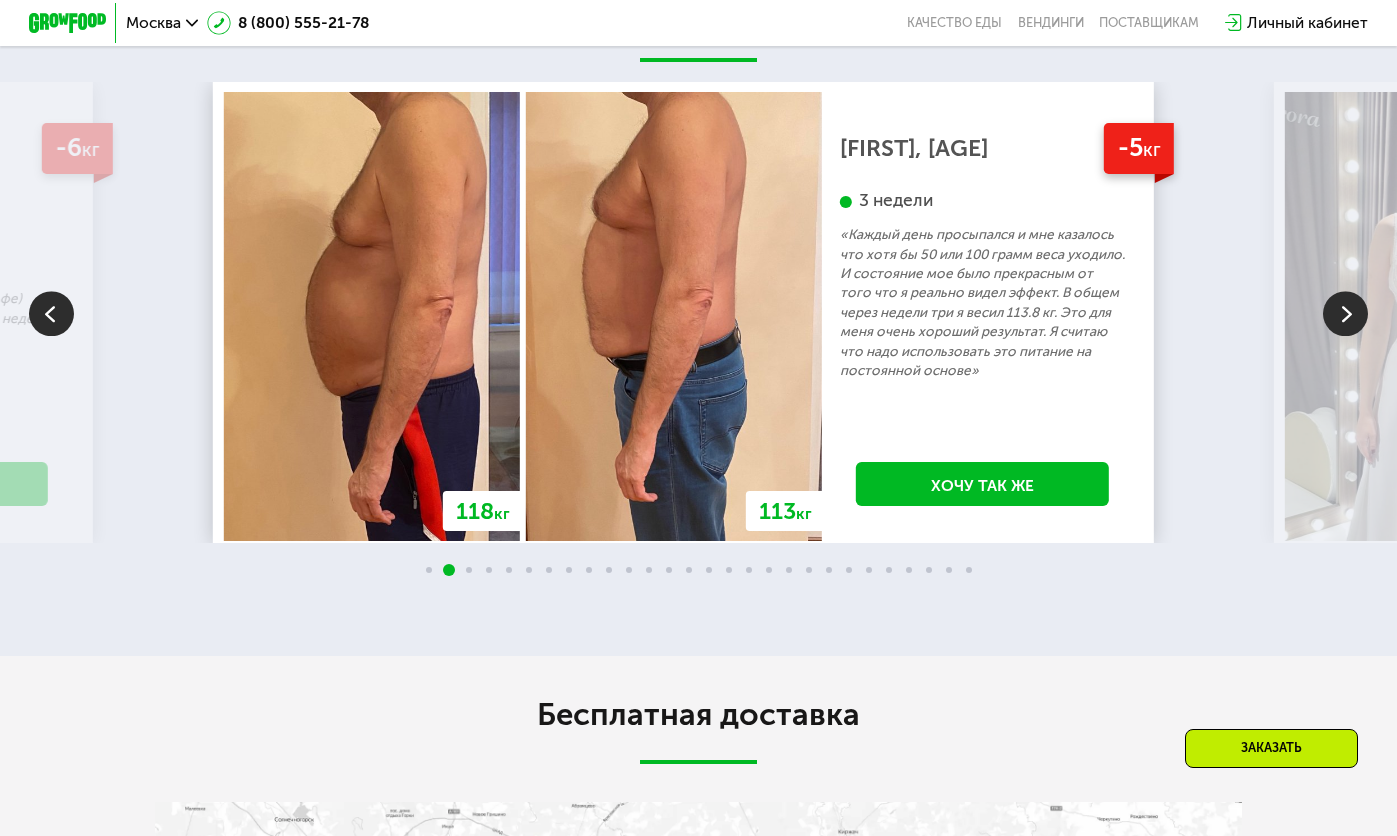 click at bounding box center [1345, 313] 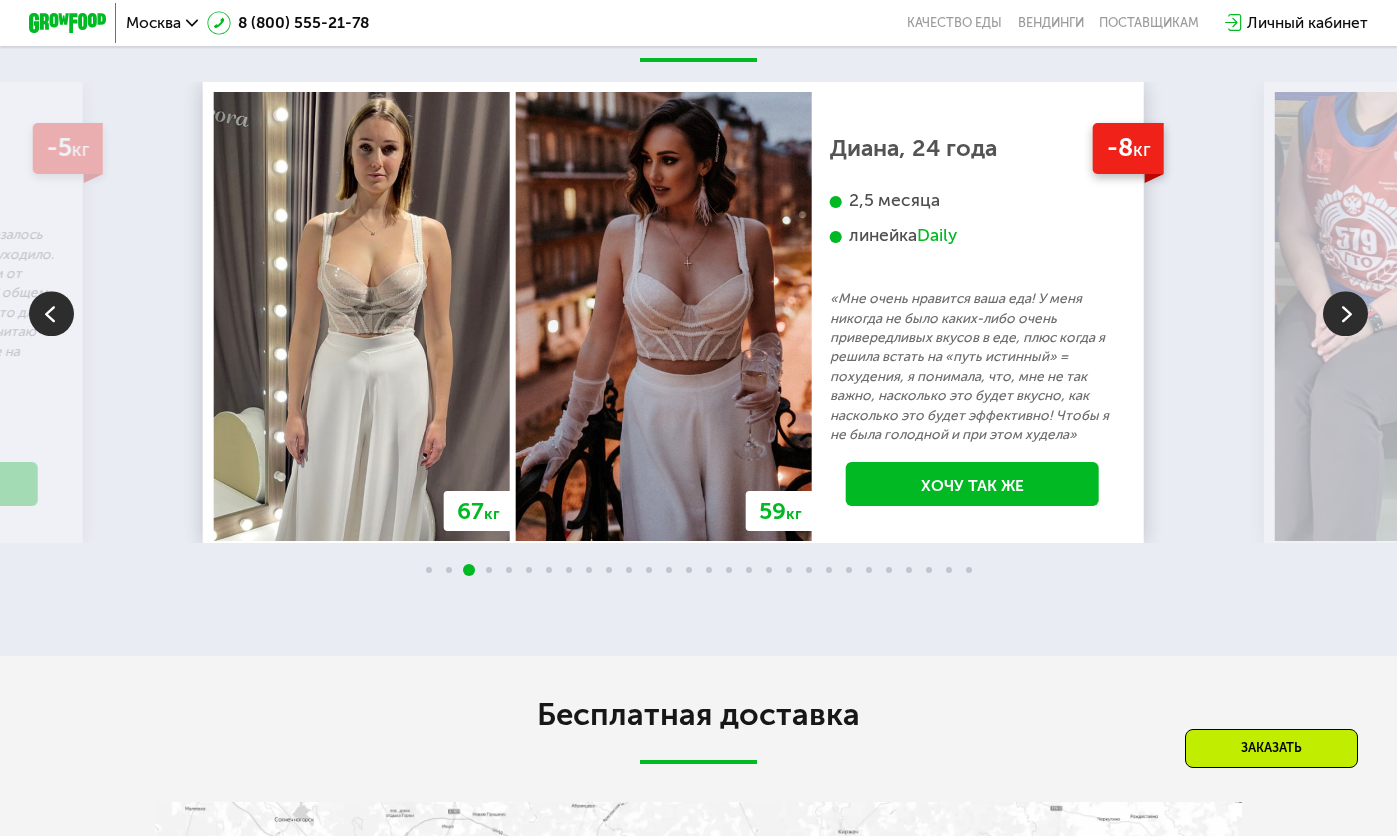 click at bounding box center [1345, 313] 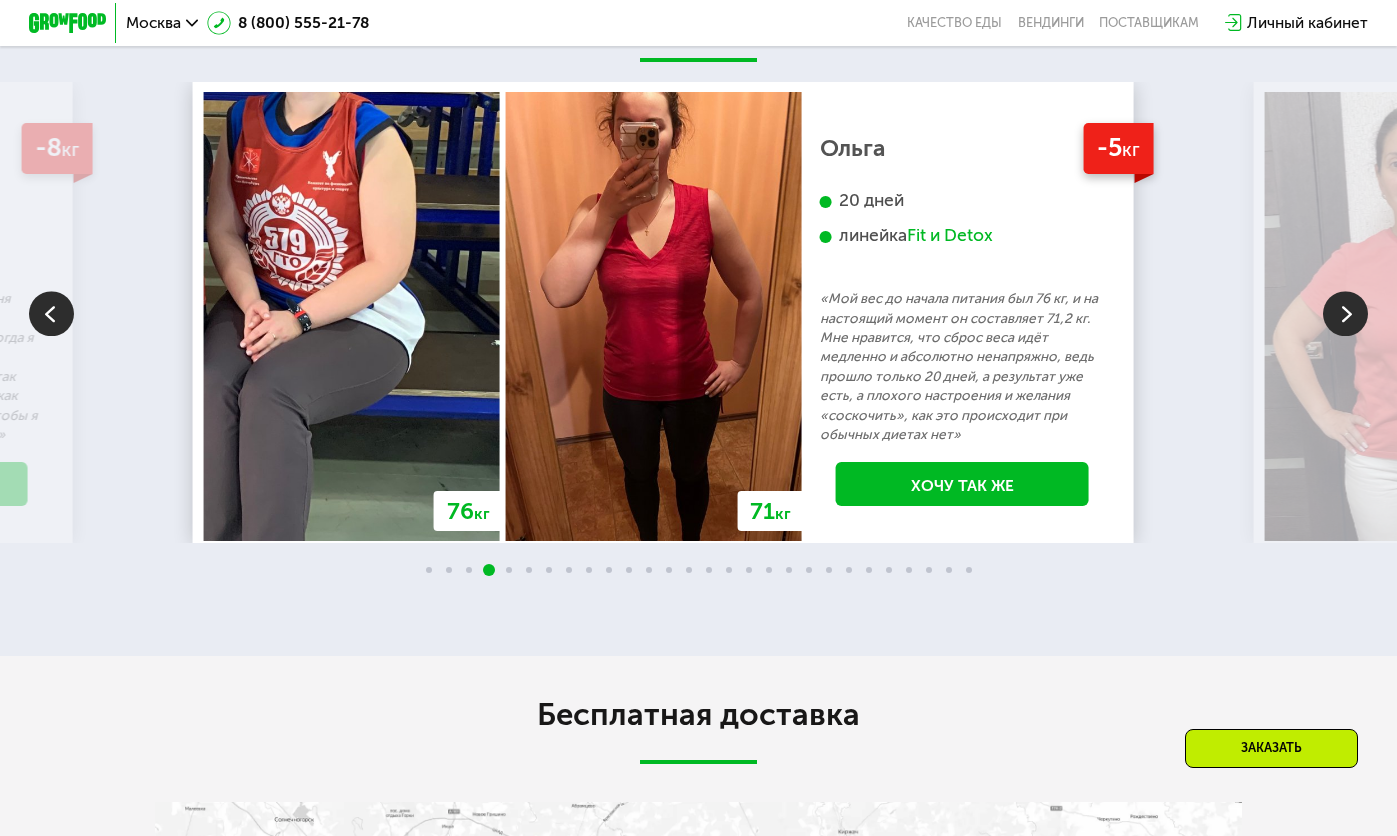 click at bounding box center [1345, 313] 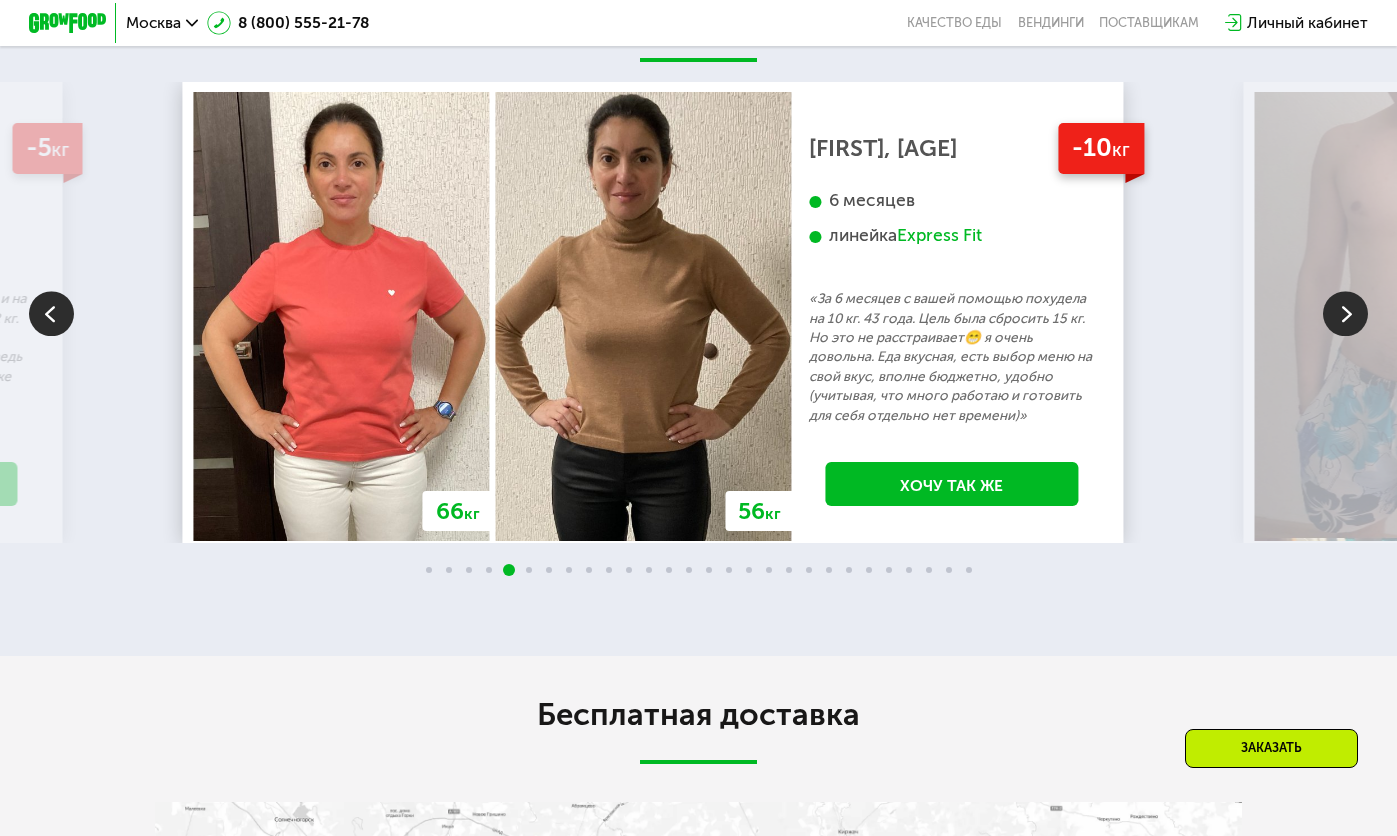 click at bounding box center (1345, 313) 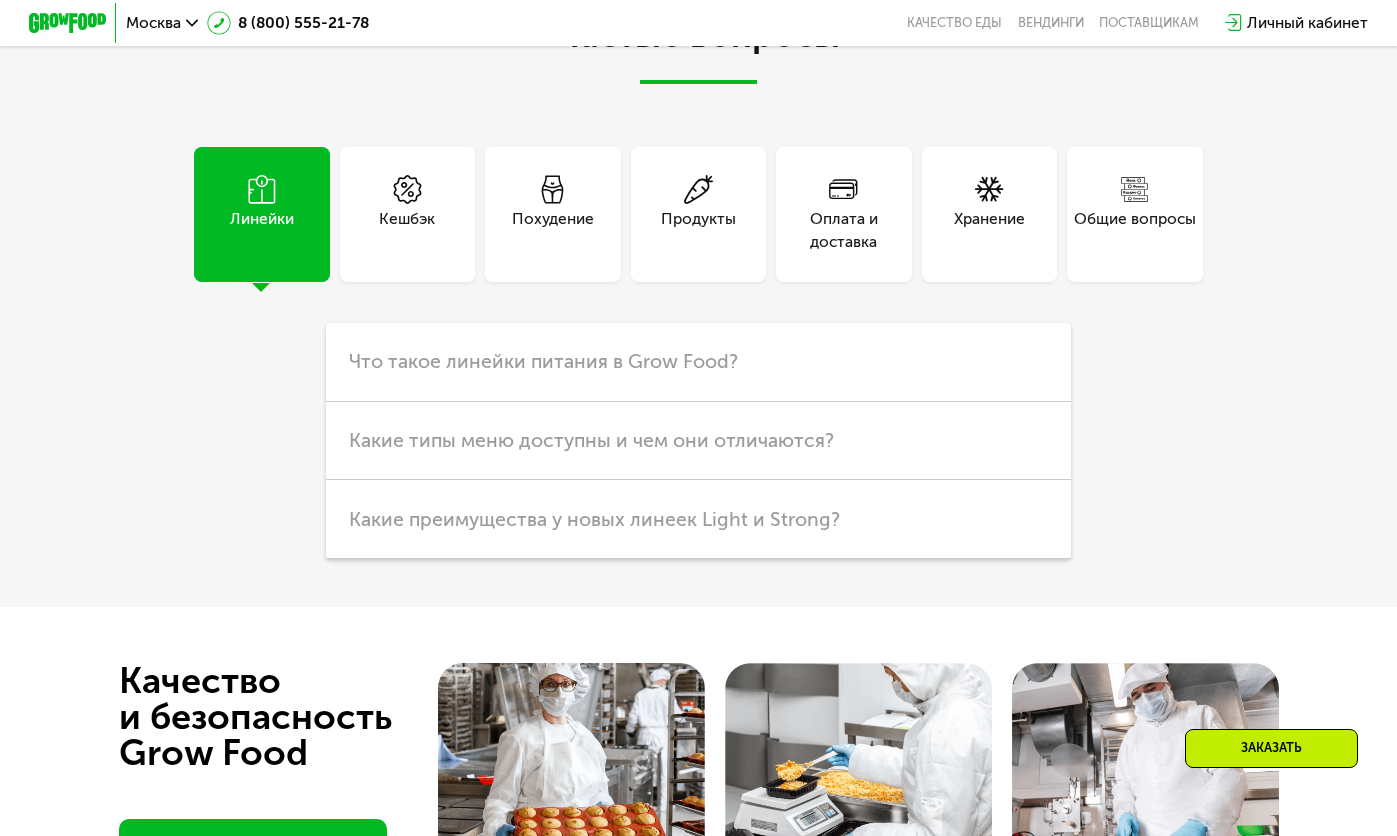 scroll, scrollTop: 4800, scrollLeft: 0, axis: vertical 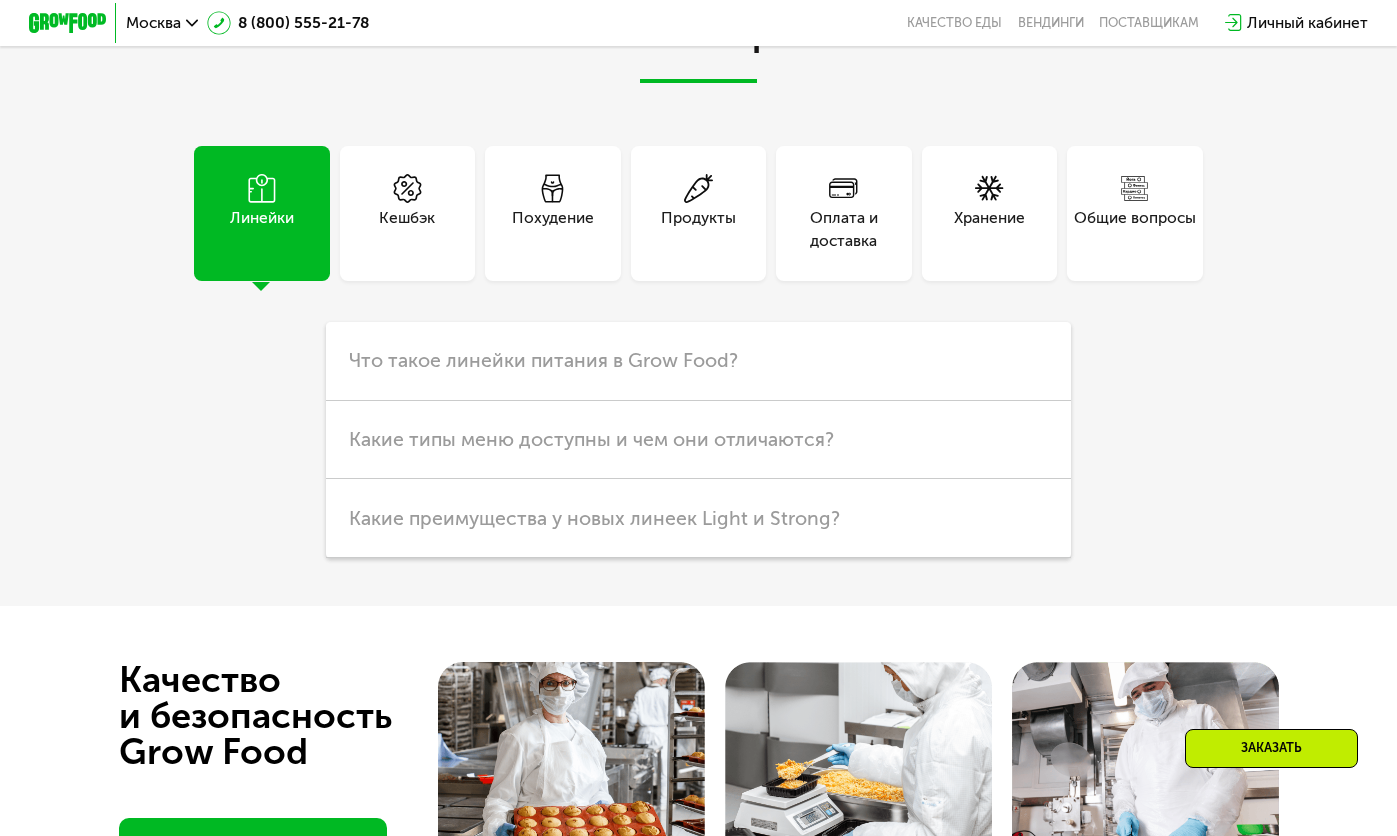 click on "Похудение" at bounding box center (553, 229) 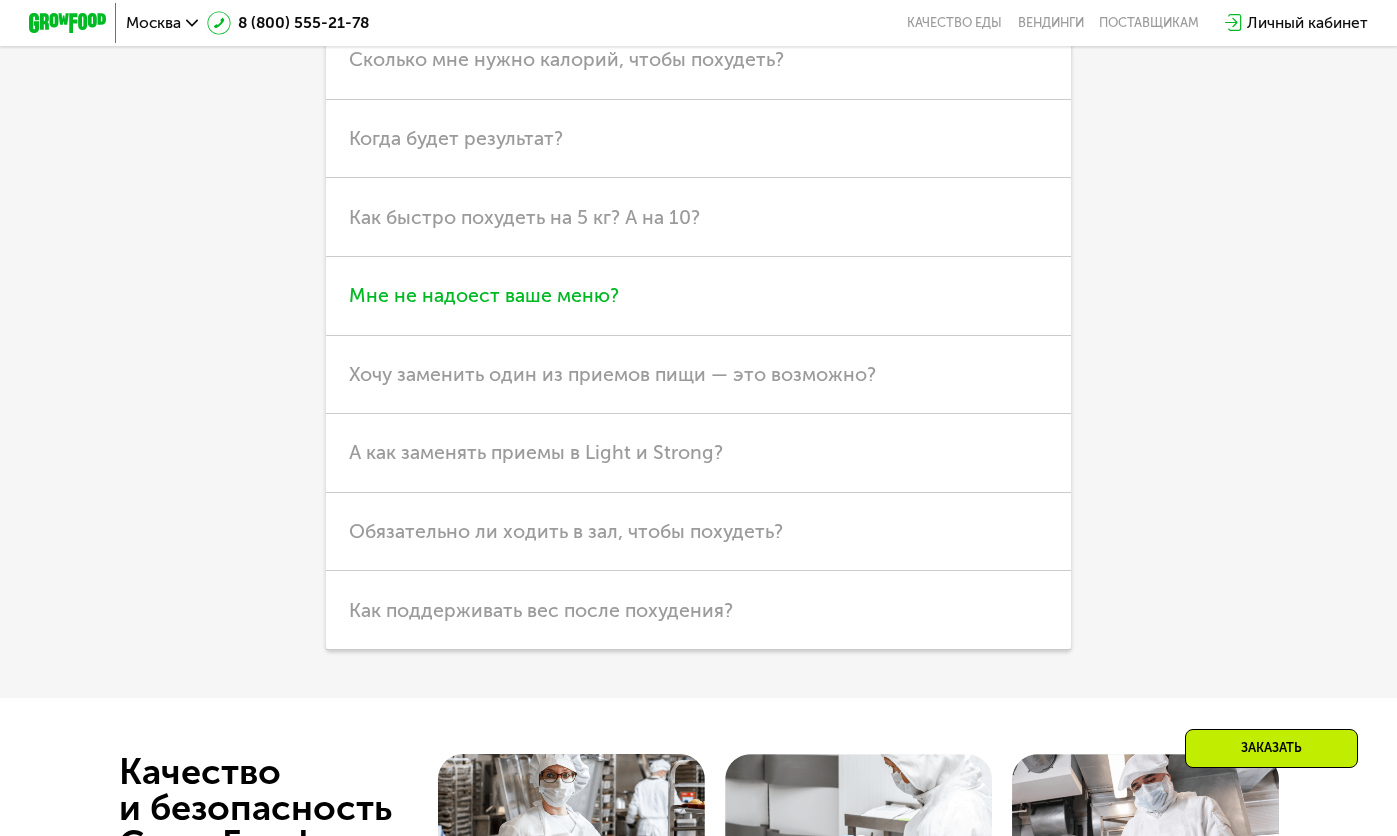 scroll, scrollTop: 5100, scrollLeft: 0, axis: vertical 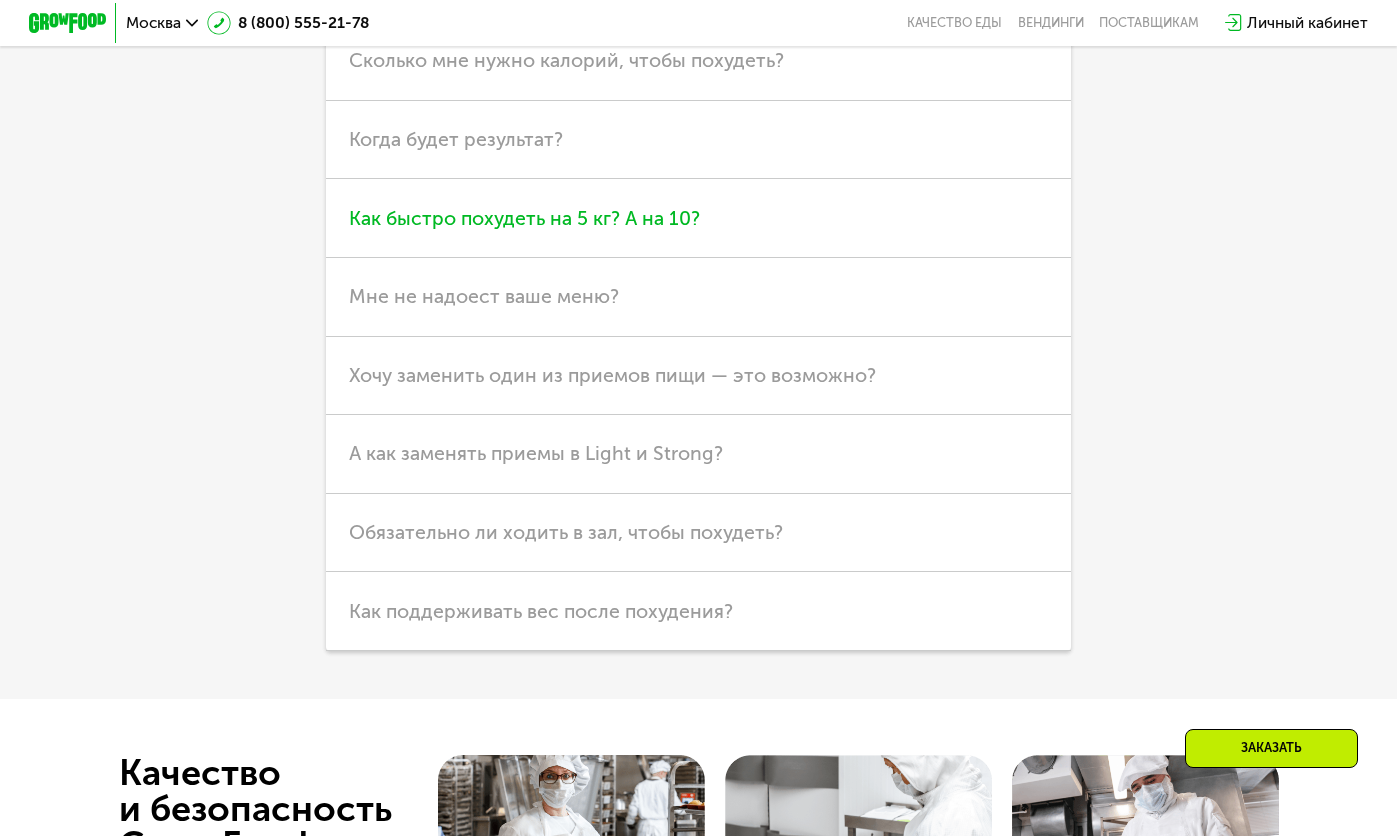 click on "Как быстро похудеть на 5 кг? А на 10?" at bounding box center [524, 218] 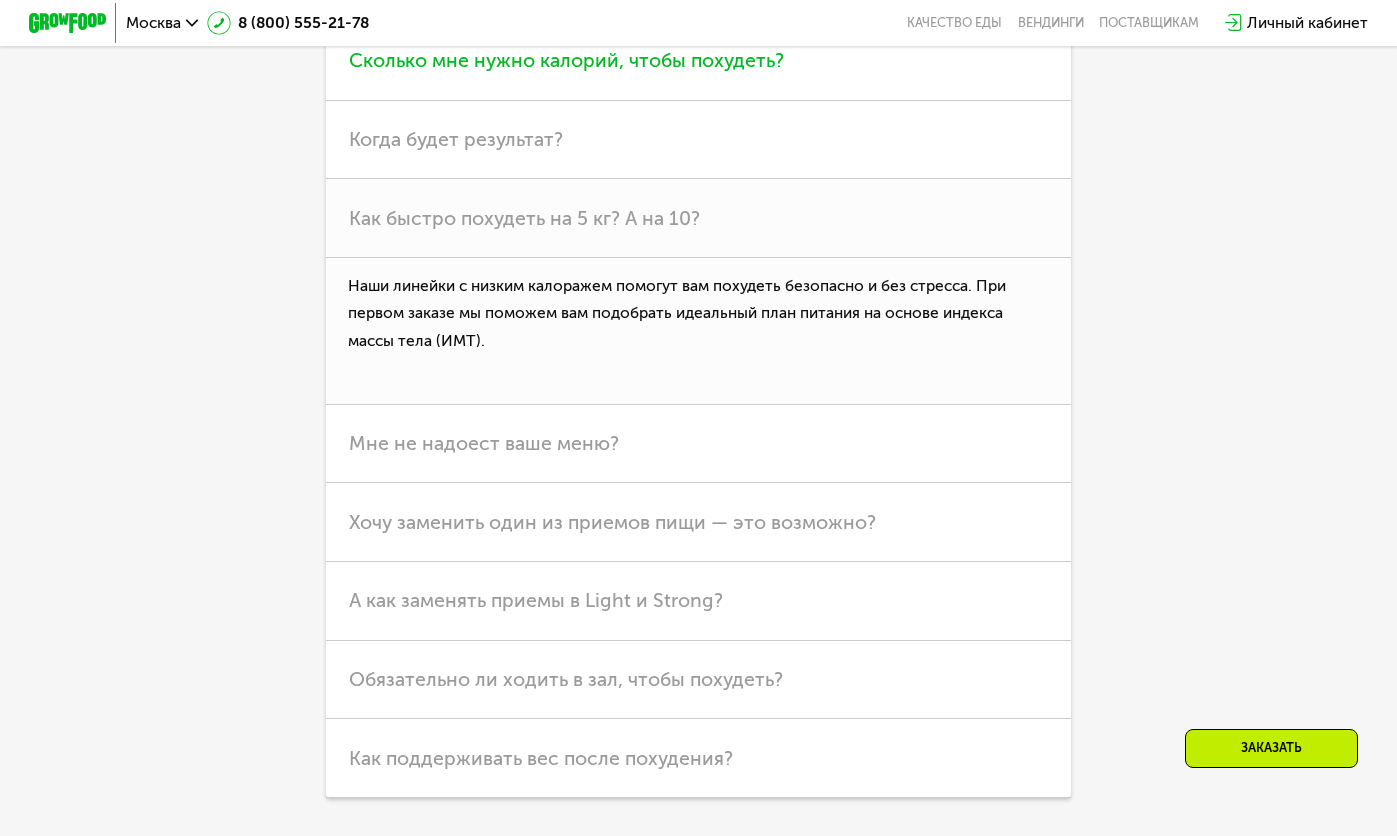 click on "Сколько мне нужно калорий, чтобы похудеть?" at bounding box center [566, 60] 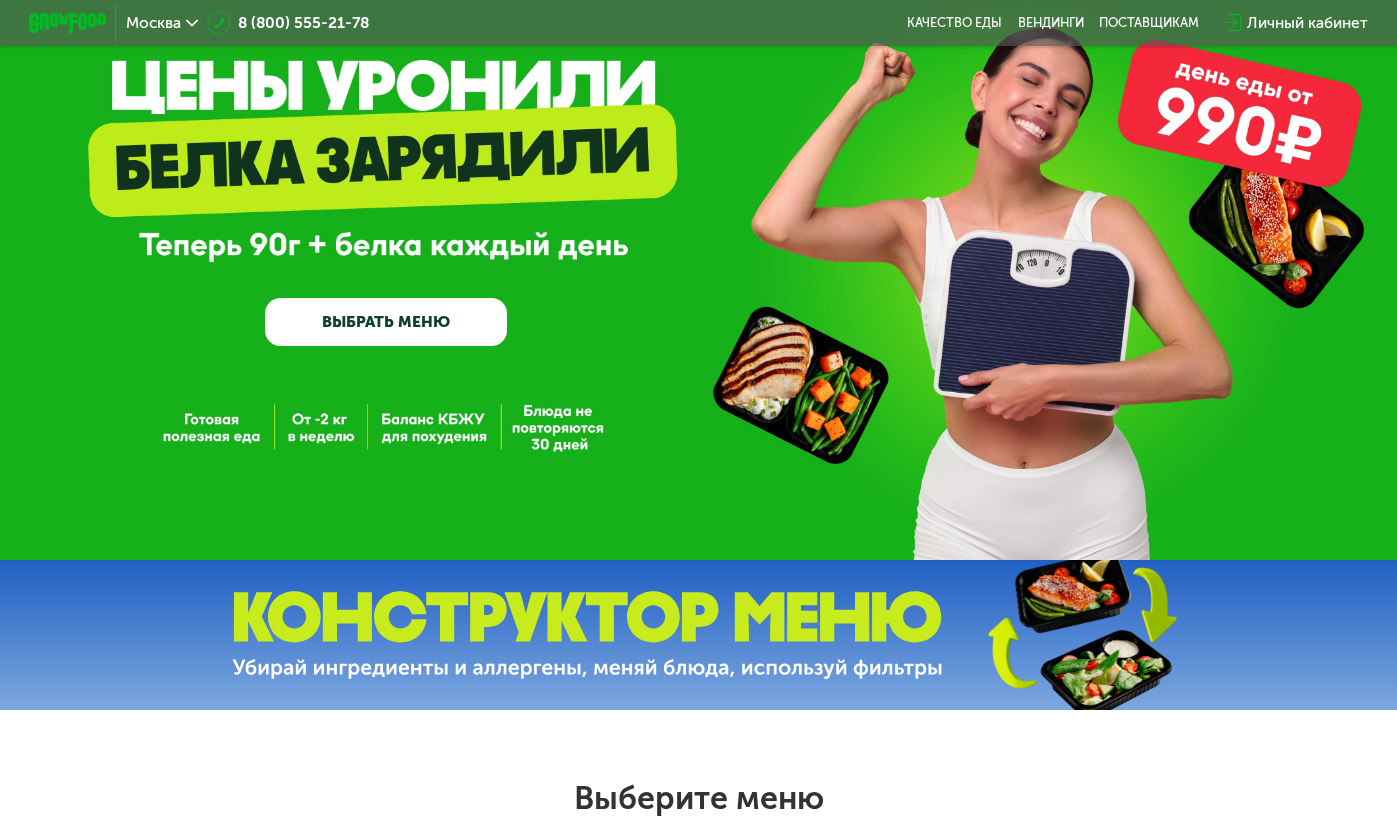 click on "ВЫБРАТЬ МЕНЮ" at bounding box center [386, 322] 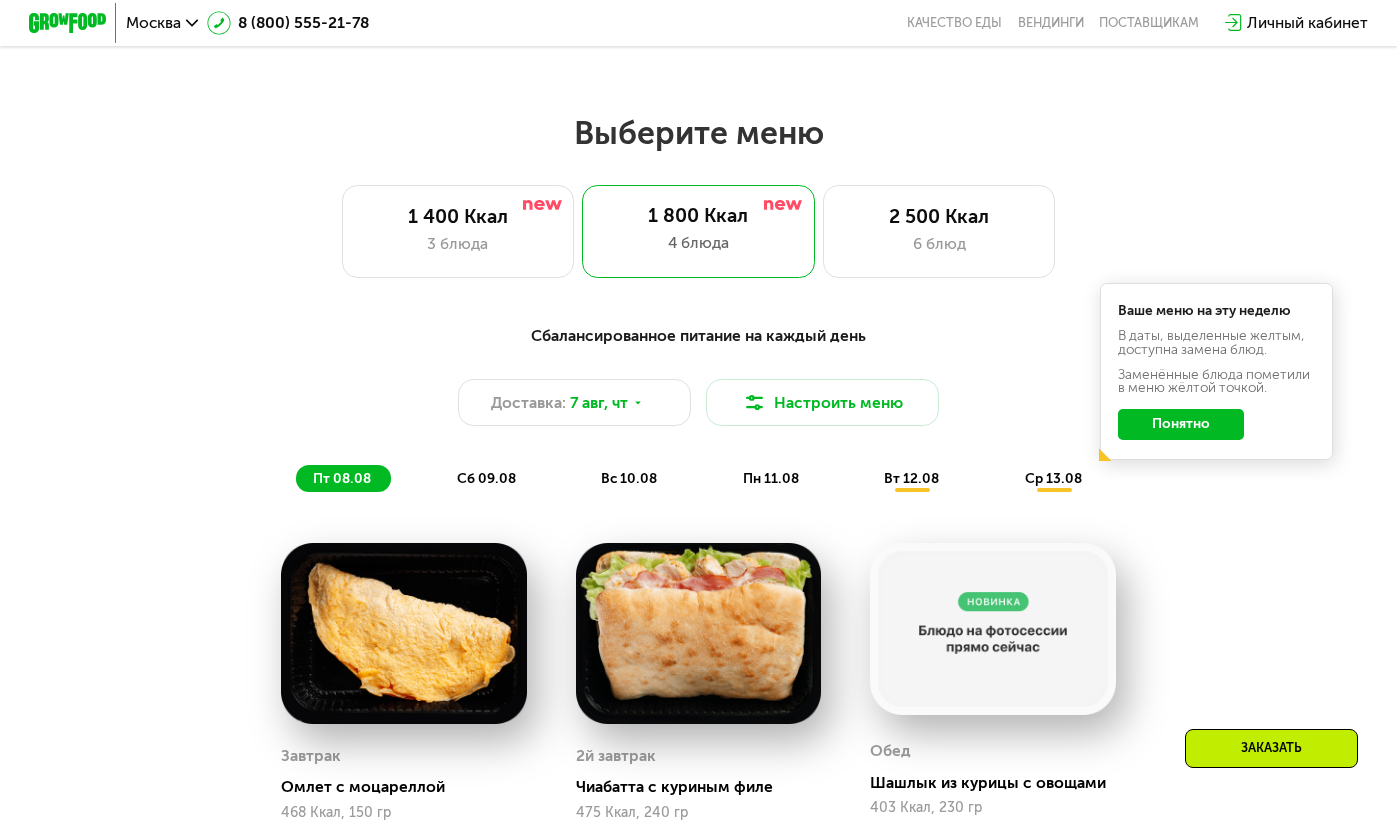scroll, scrollTop: 839, scrollLeft: 0, axis: vertical 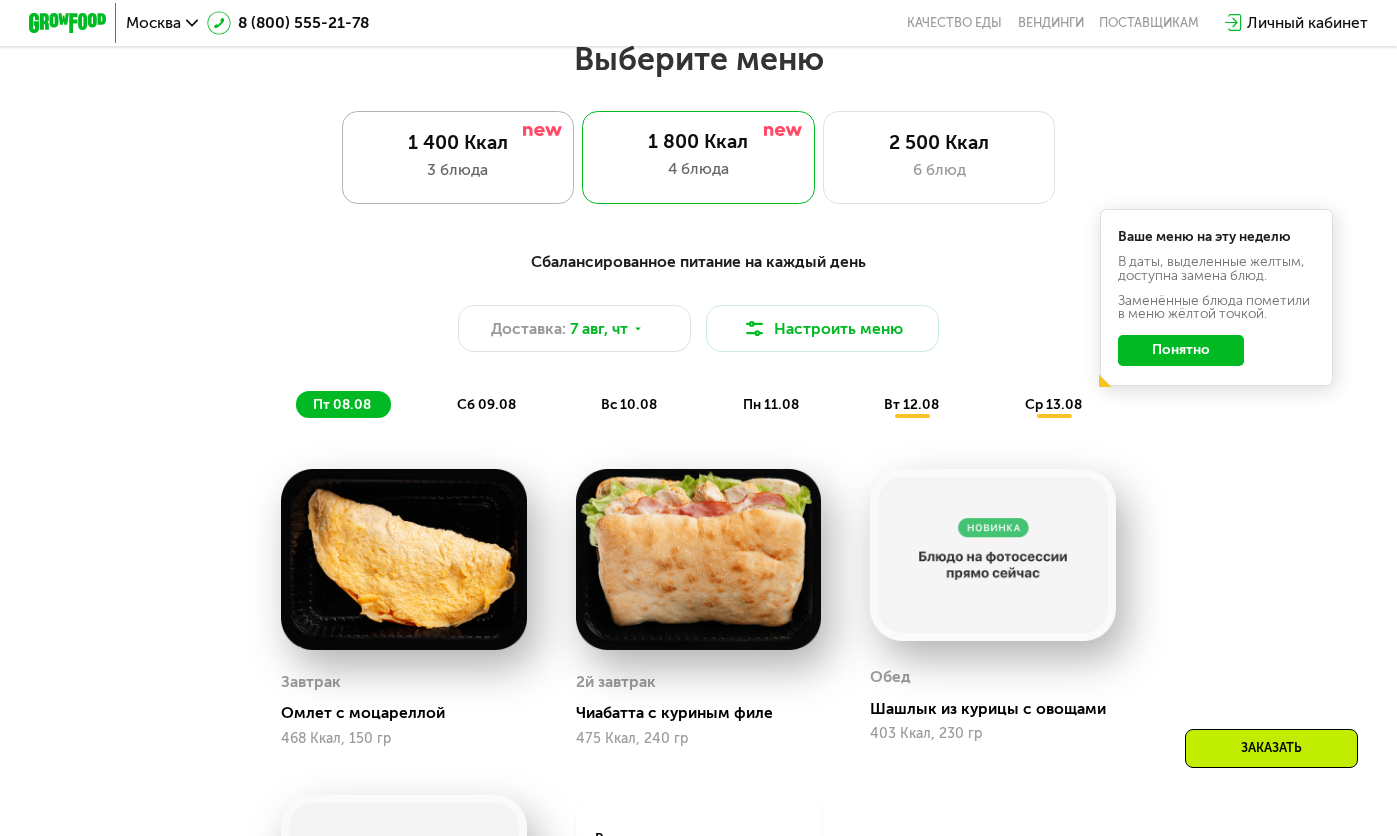 click on "1 400 Ккал 3 блюда" 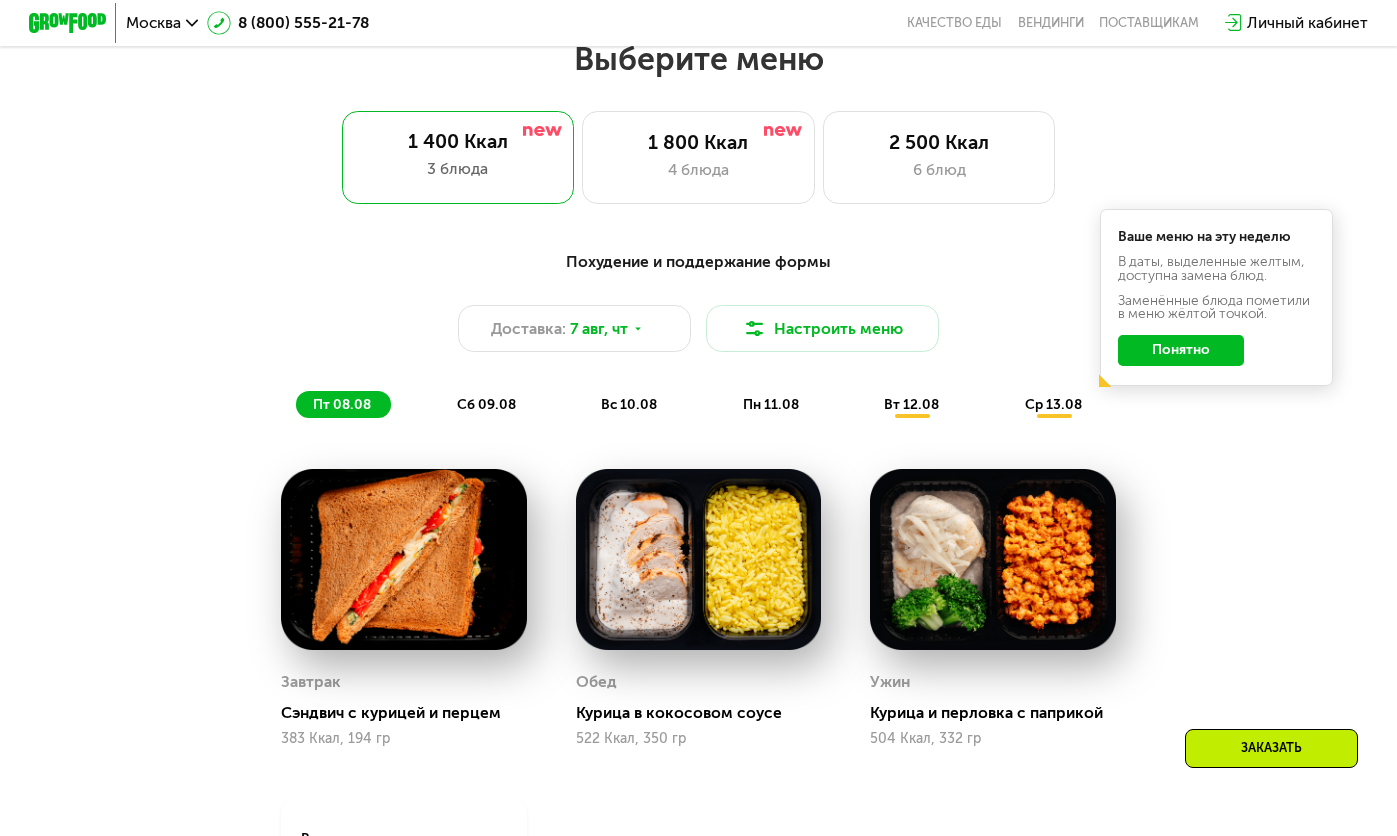 click on "ср 13.08" at bounding box center (1053, 404) 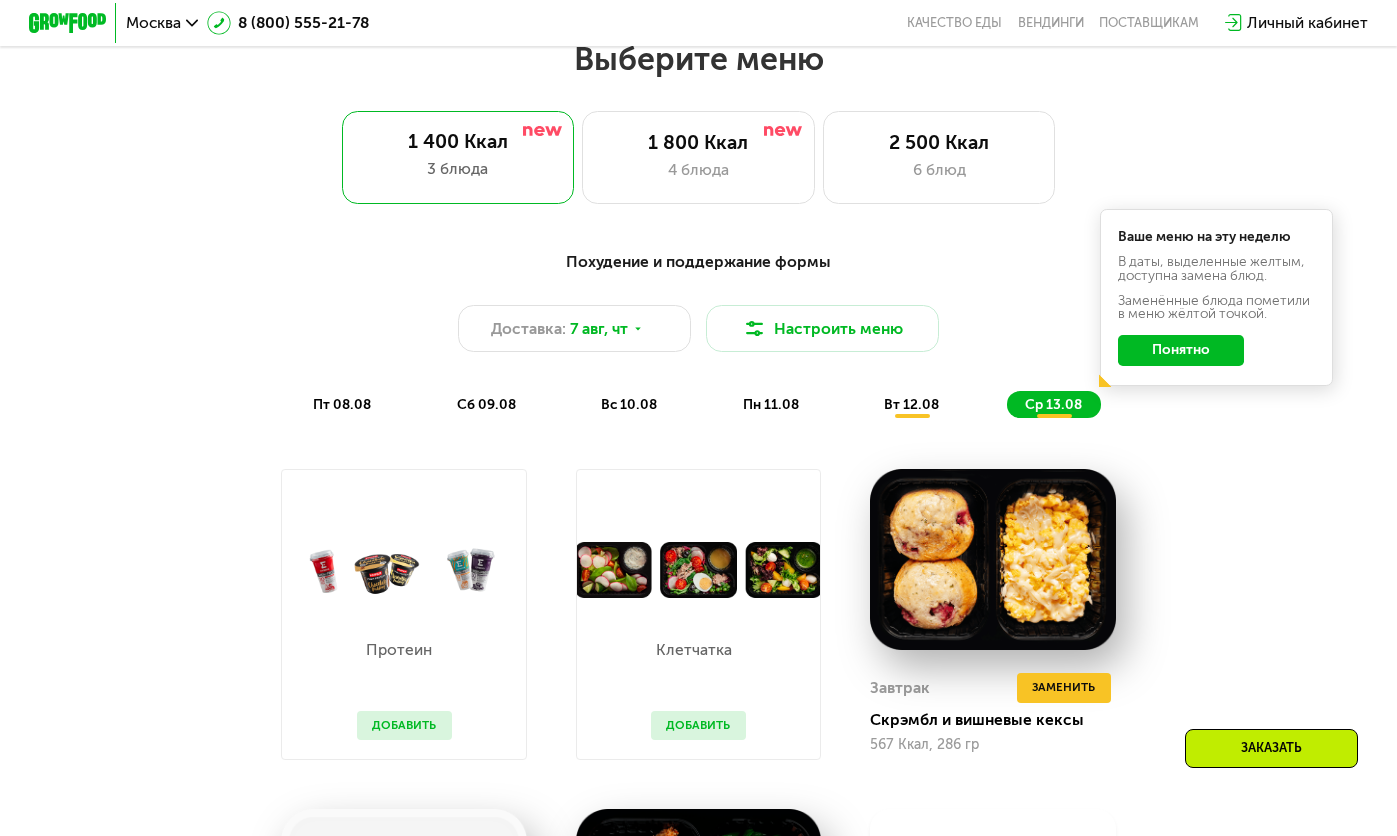 click on "вт 12.08" at bounding box center (911, 404) 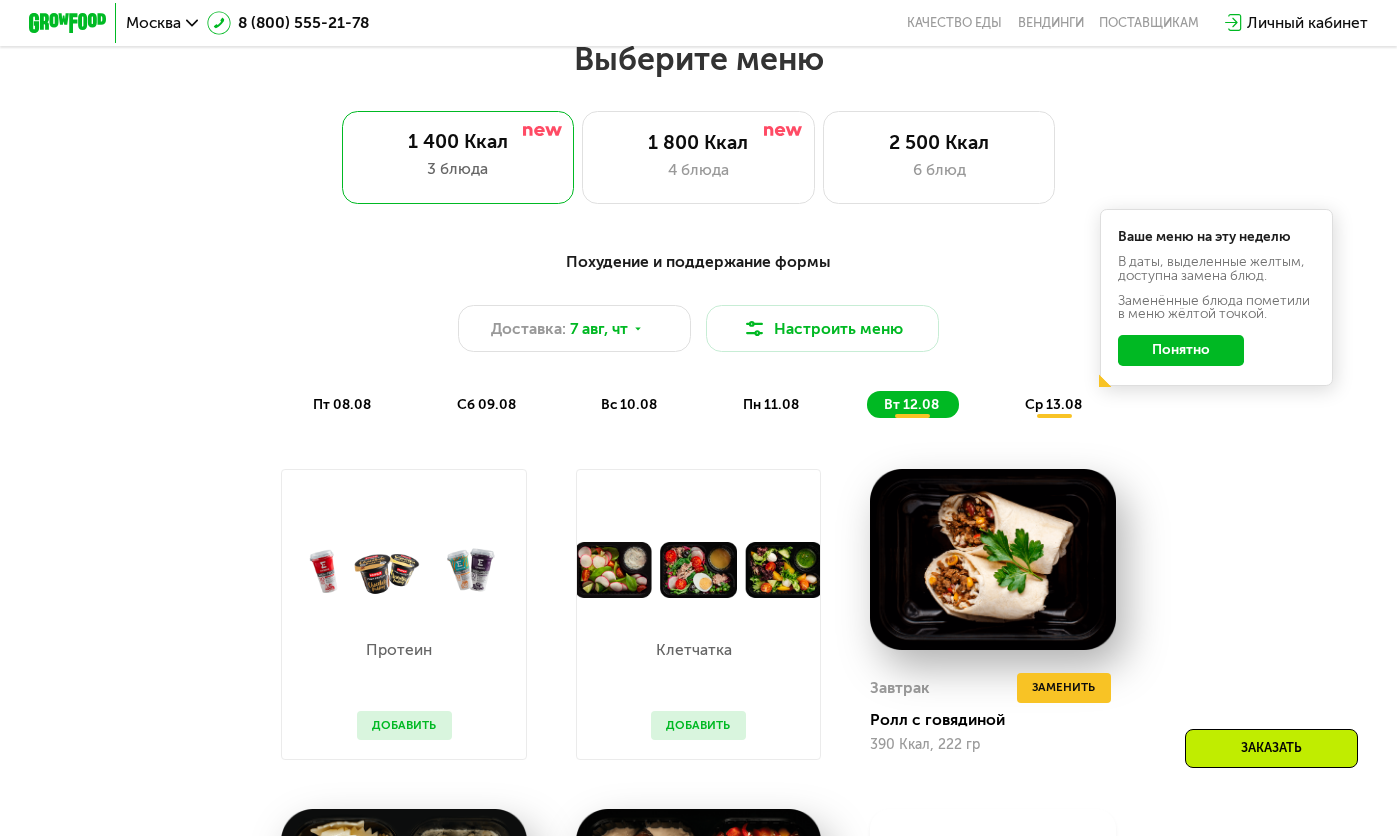 click on "ср 13.08" at bounding box center [1053, 404] 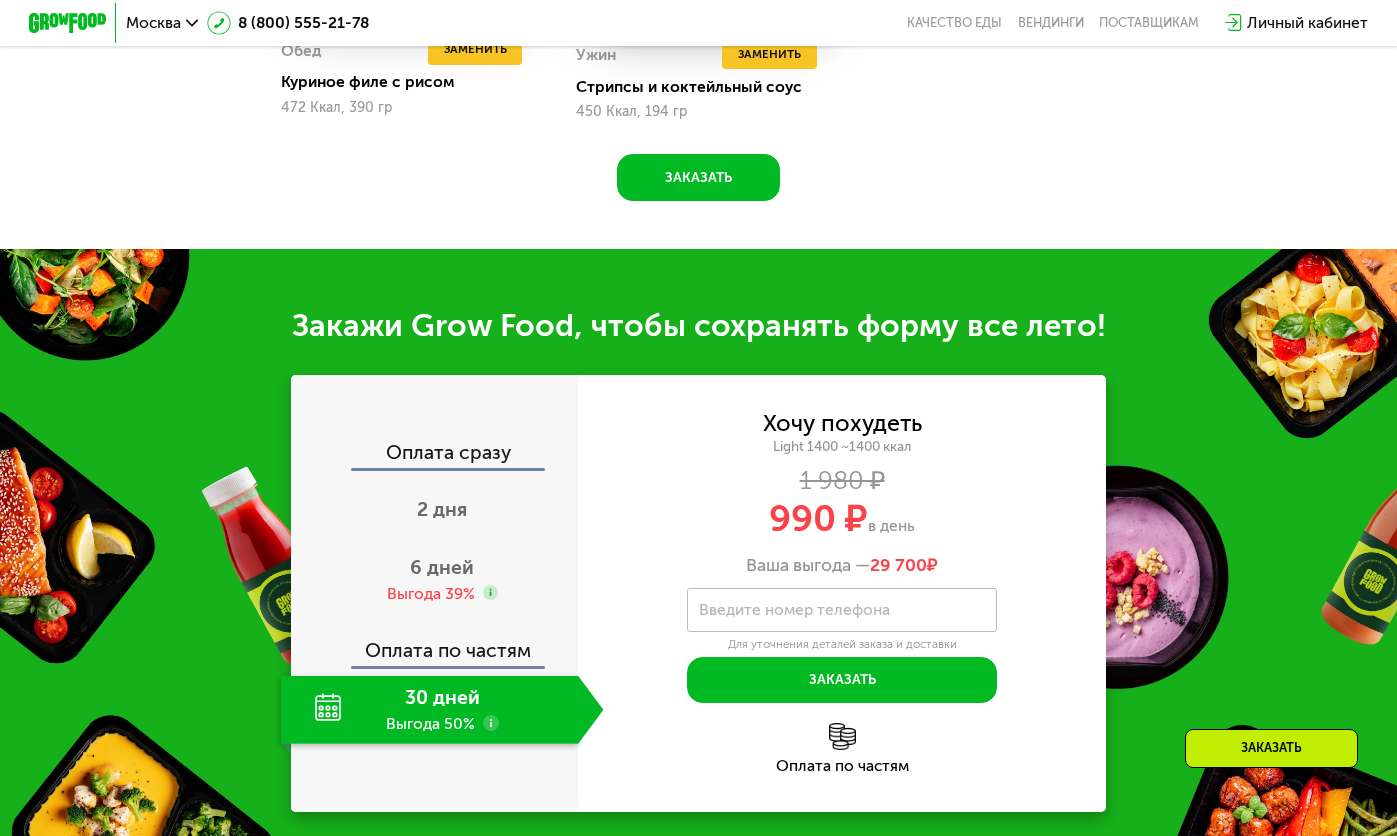 scroll, scrollTop: 1839, scrollLeft: 0, axis: vertical 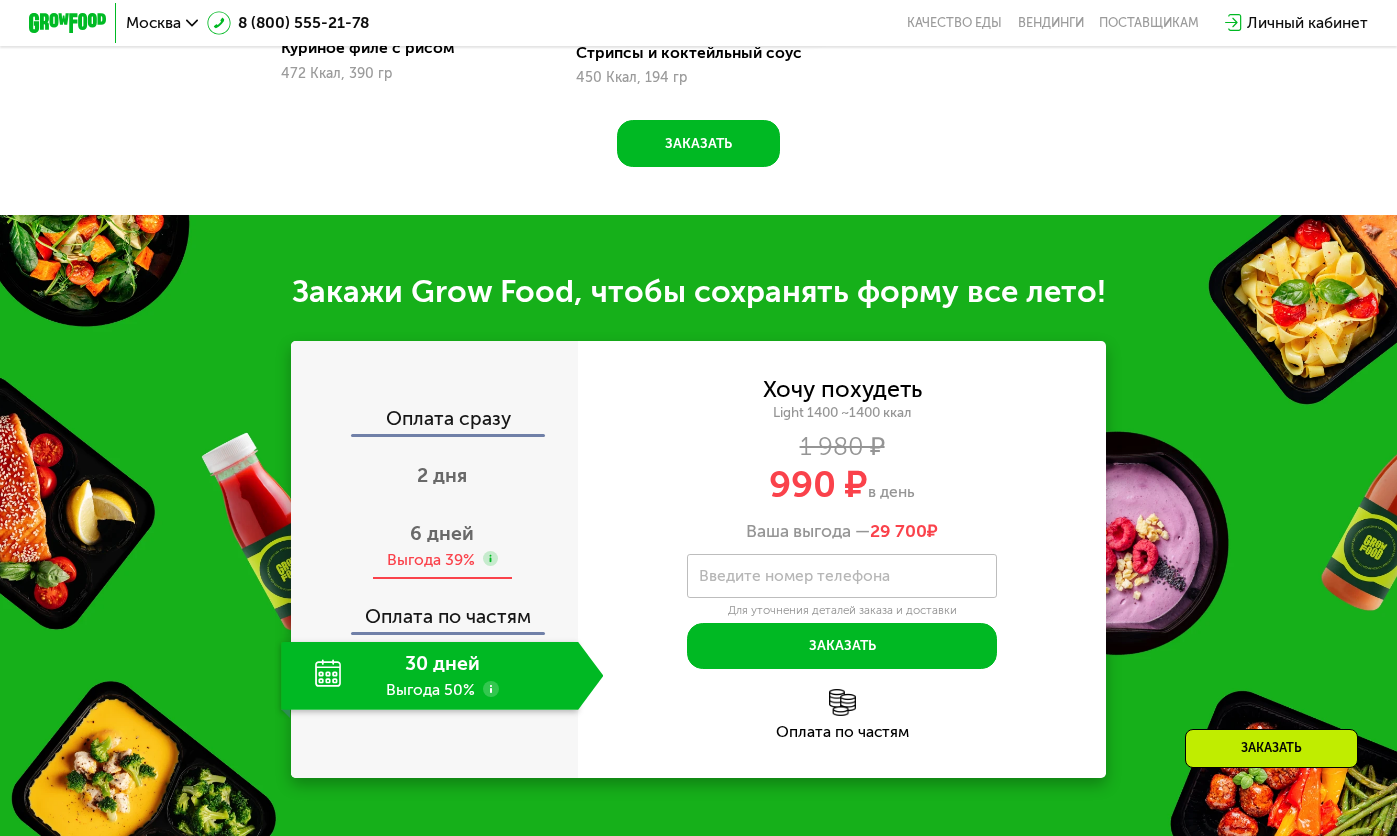 click on "6 дней" at bounding box center [442, 533] 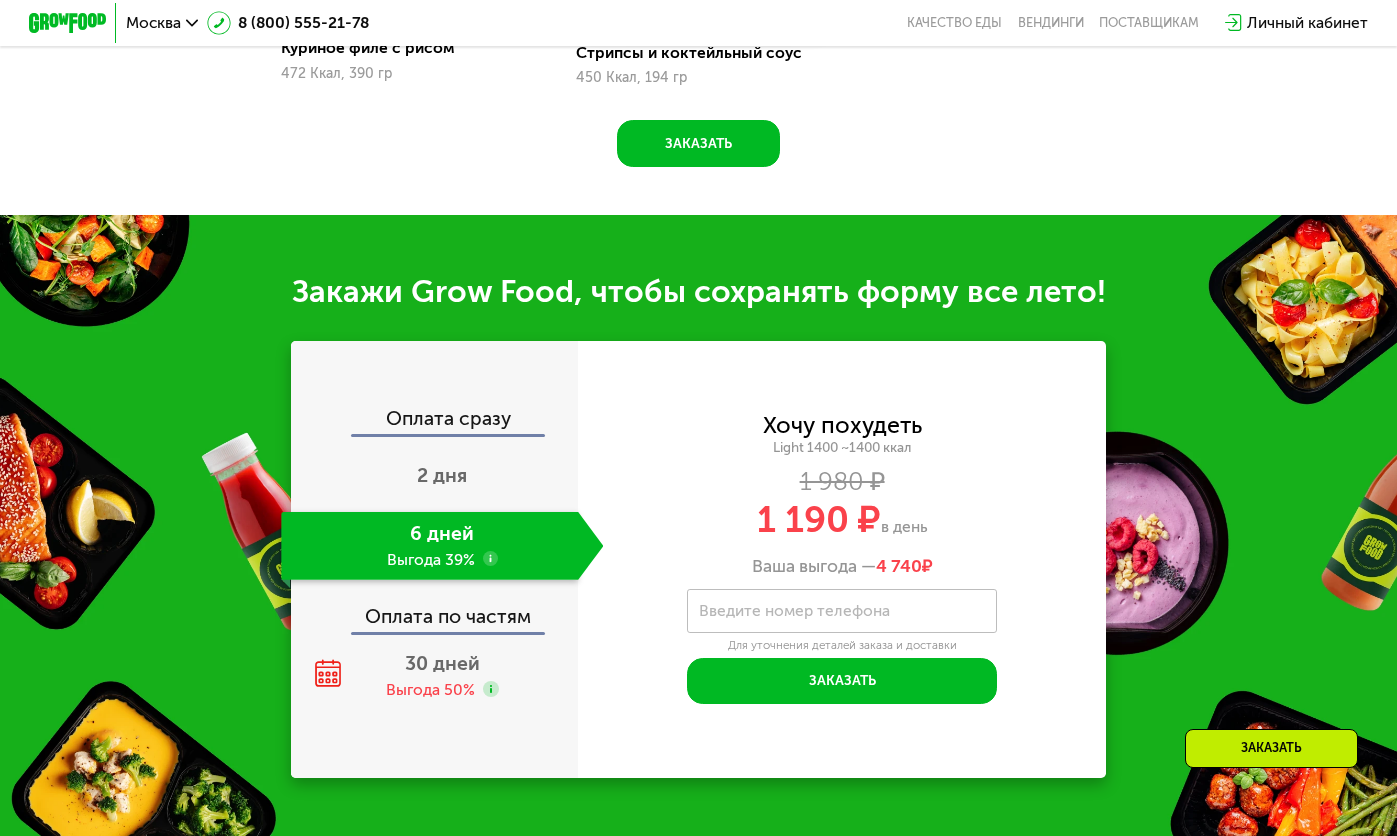 click 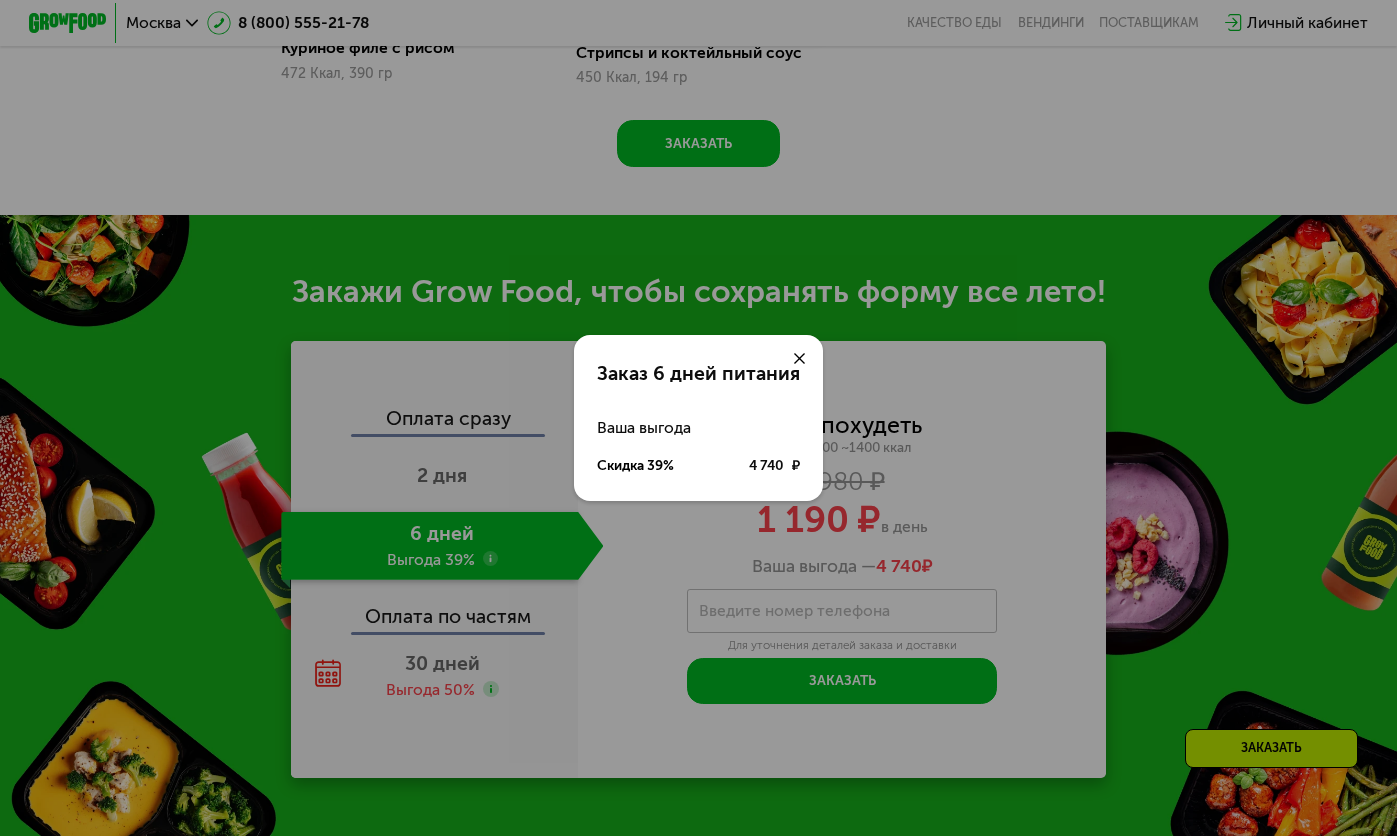 click 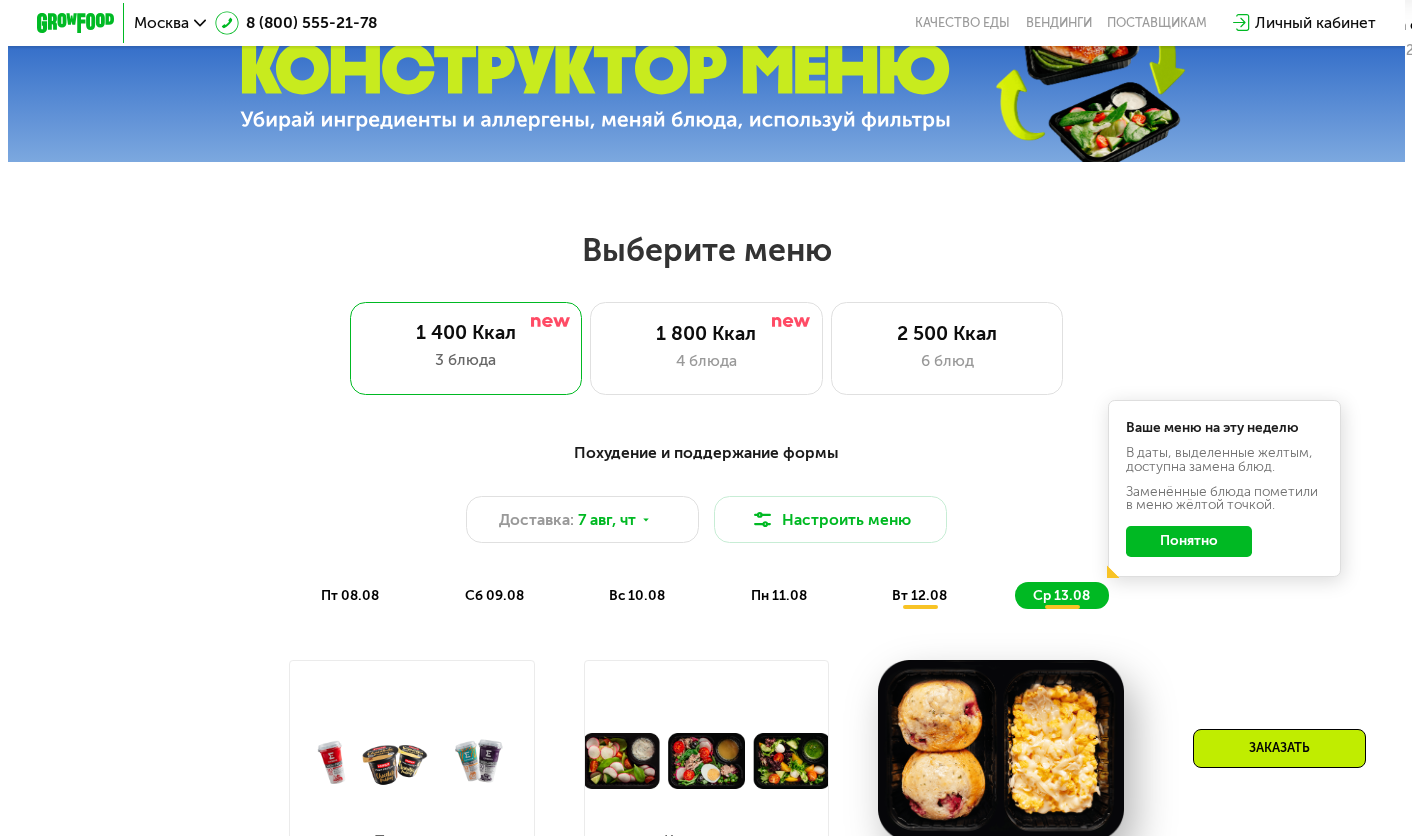 scroll, scrollTop: 639, scrollLeft: 0, axis: vertical 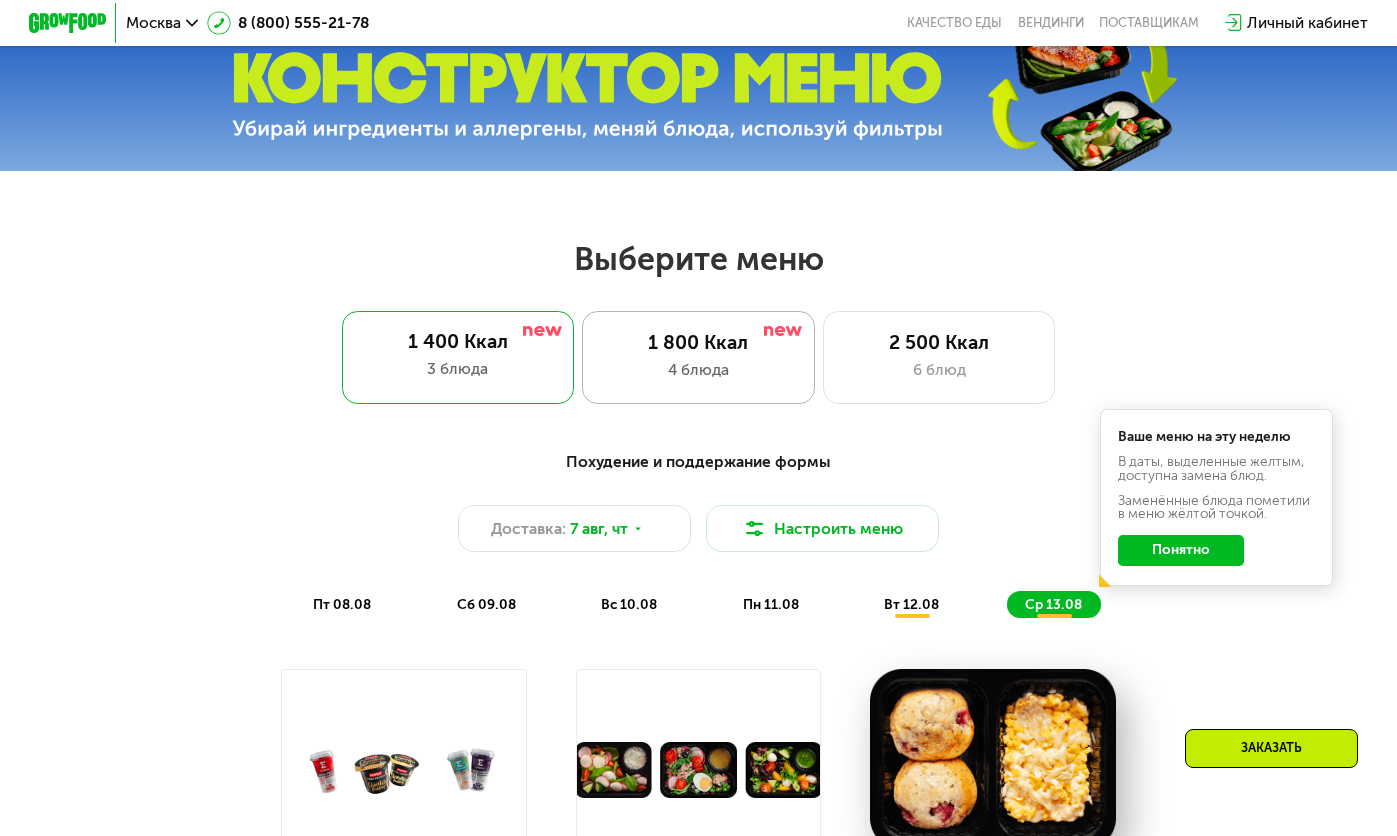 click on "4 блюда" at bounding box center (698, 369) 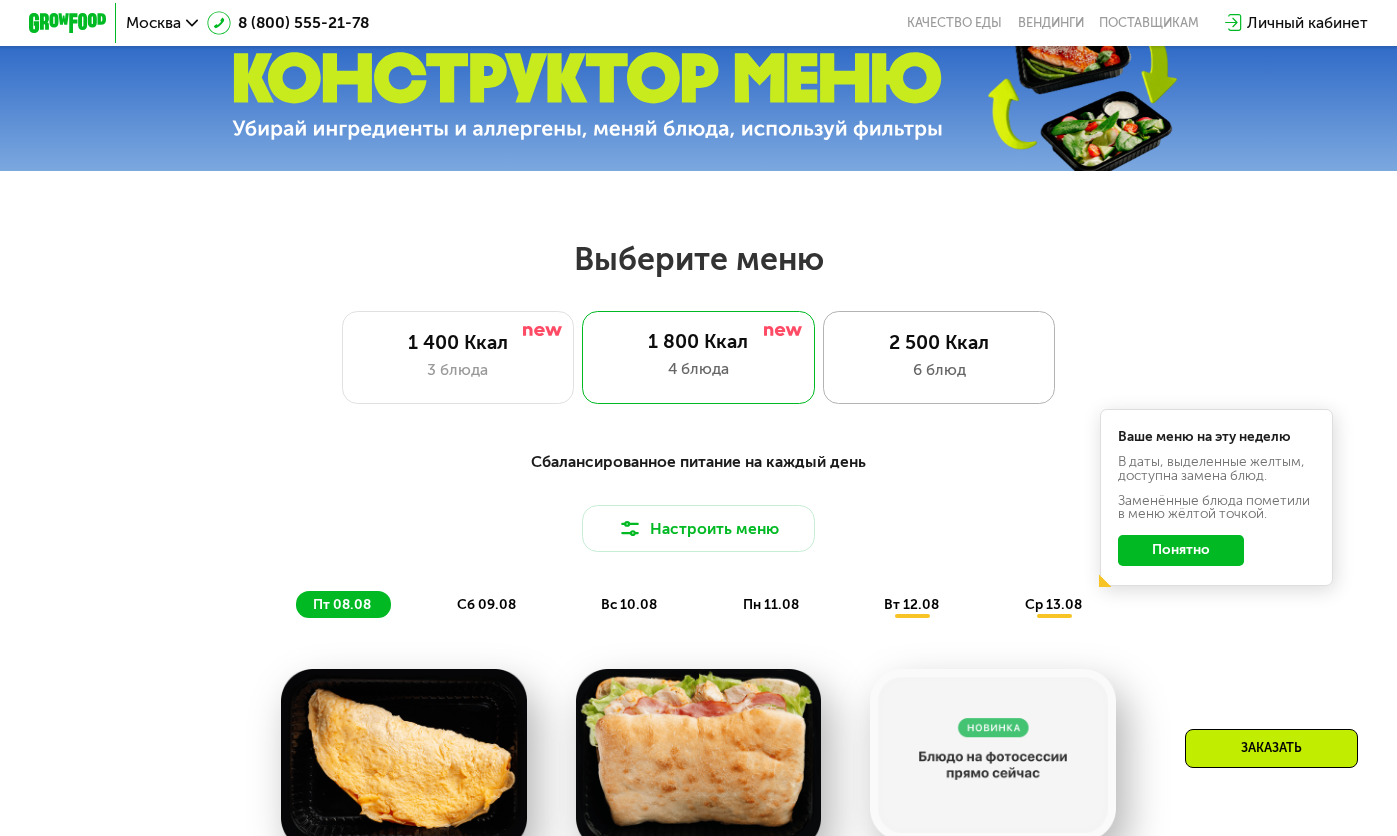 click on "2 500 Ккал" at bounding box center [939, 342] 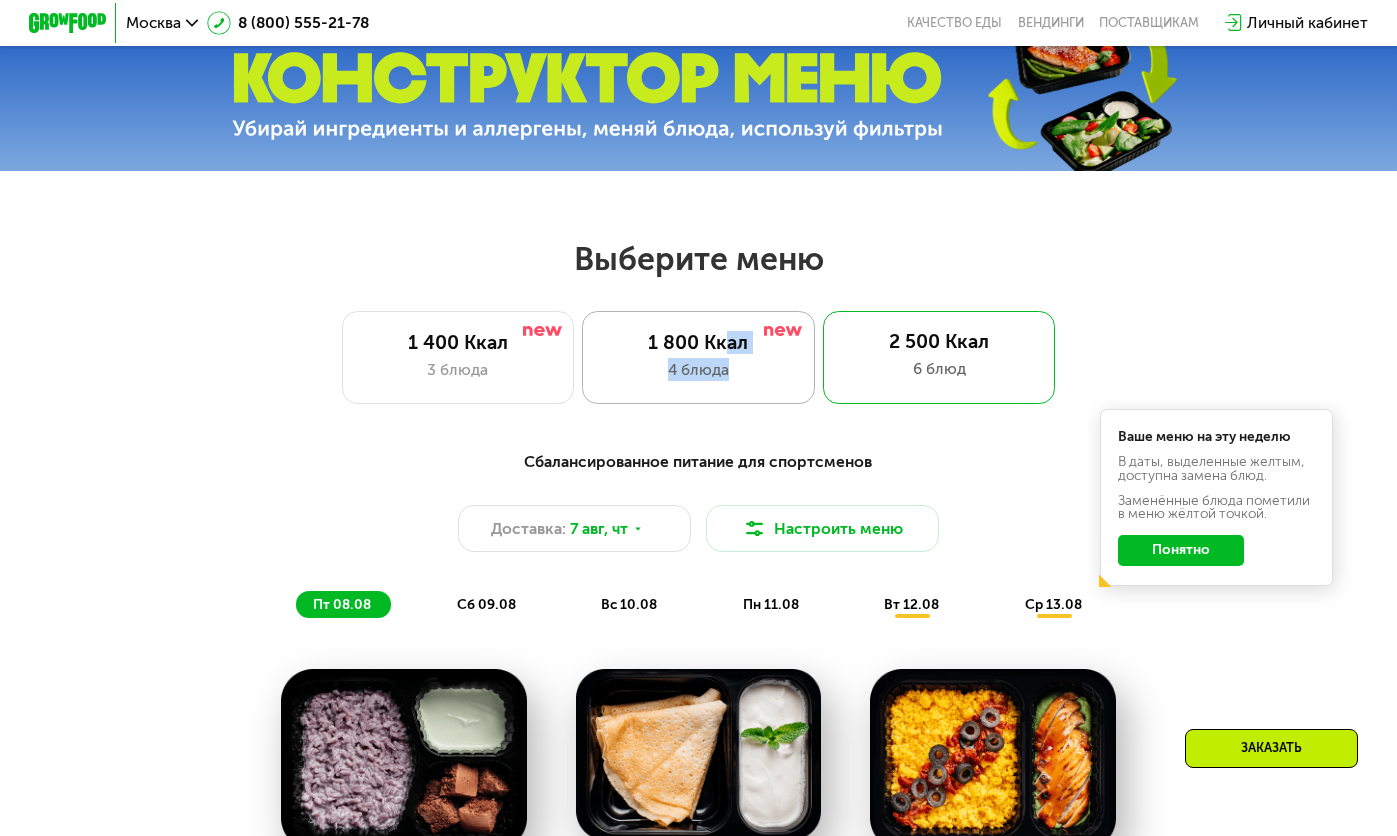 drag, startPoint x: 732, startPoint y: 362, endPoint x: 700, endPoint y: 364, distance: 32.06244 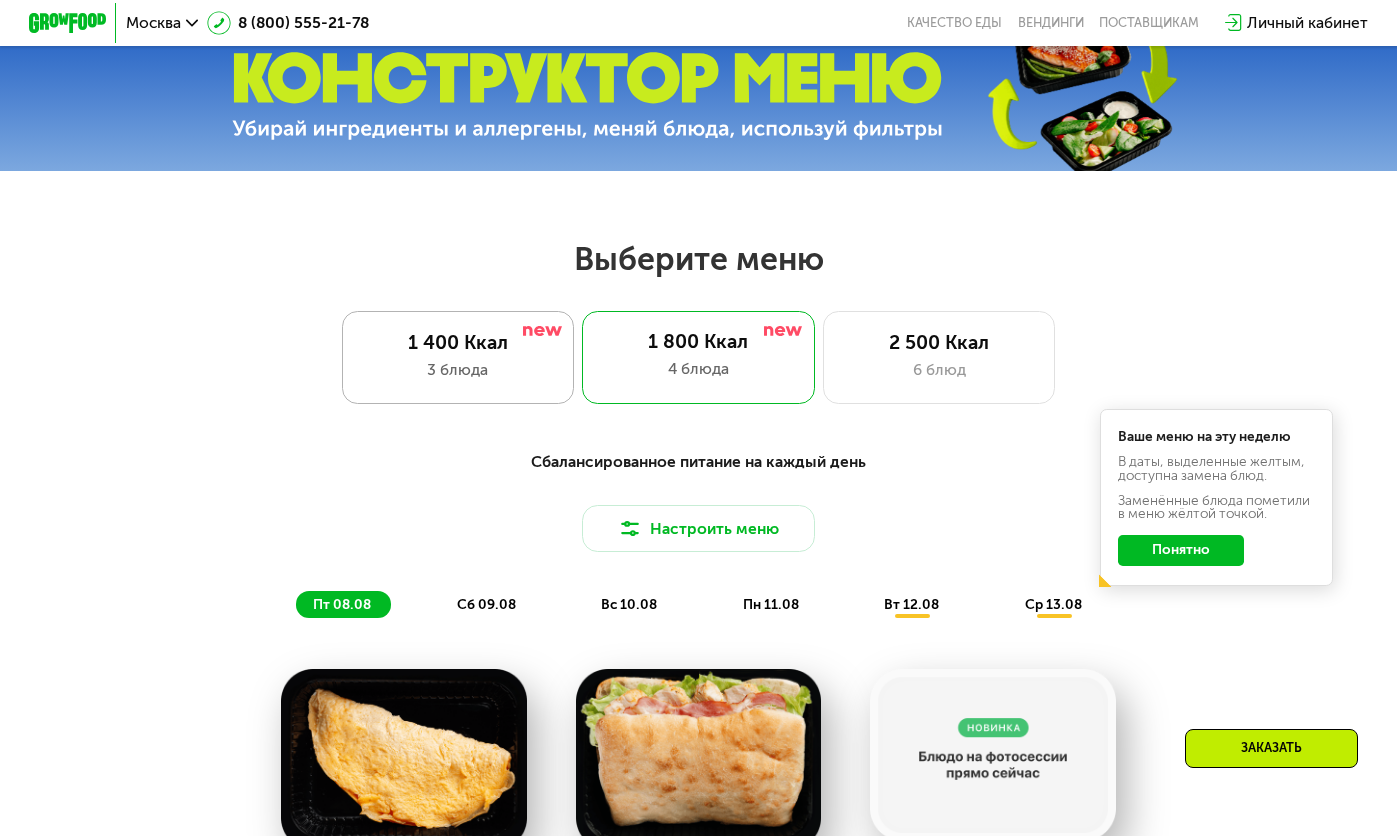 click on "3 блюда" at bounding box center [458, 369] 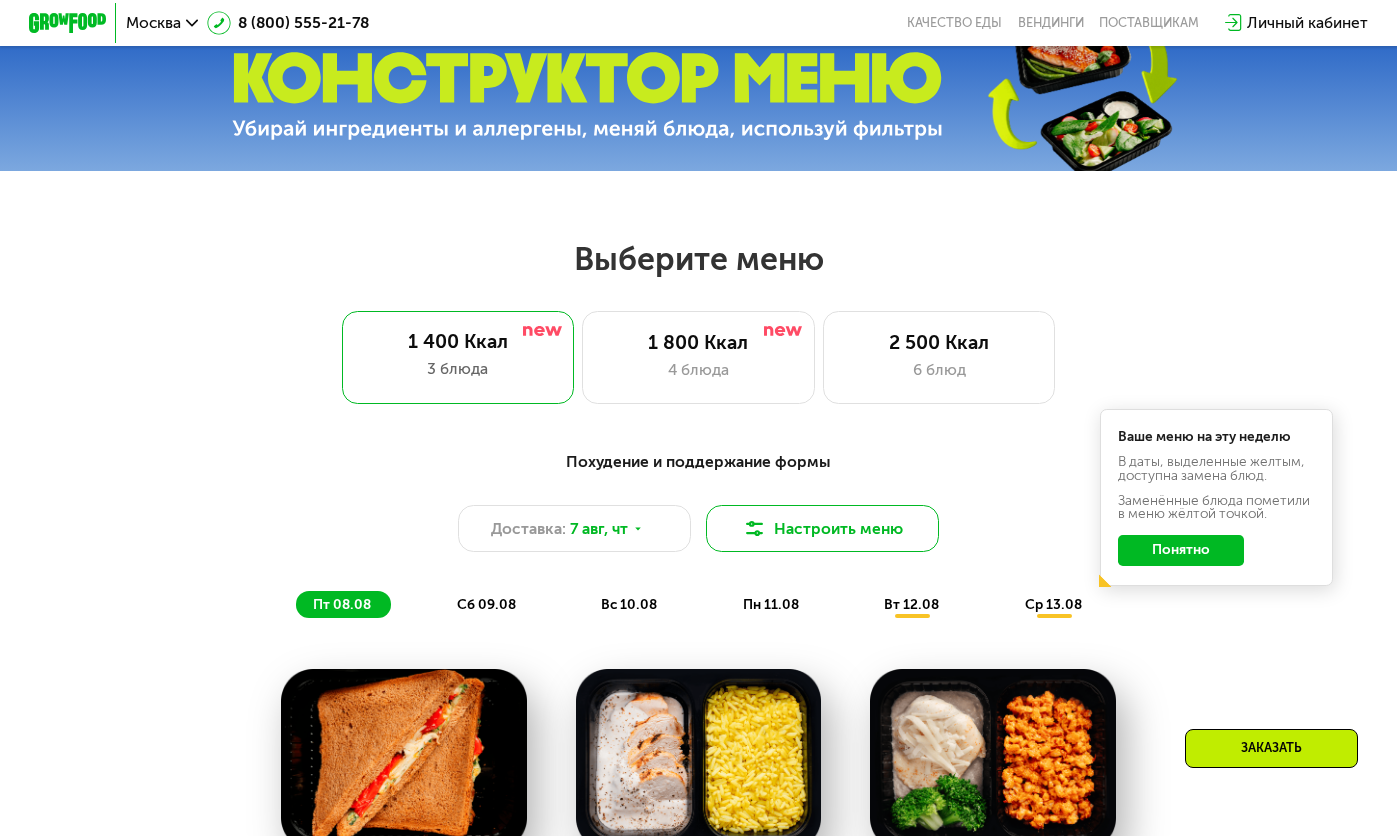 click at bounding box center (754, 528) 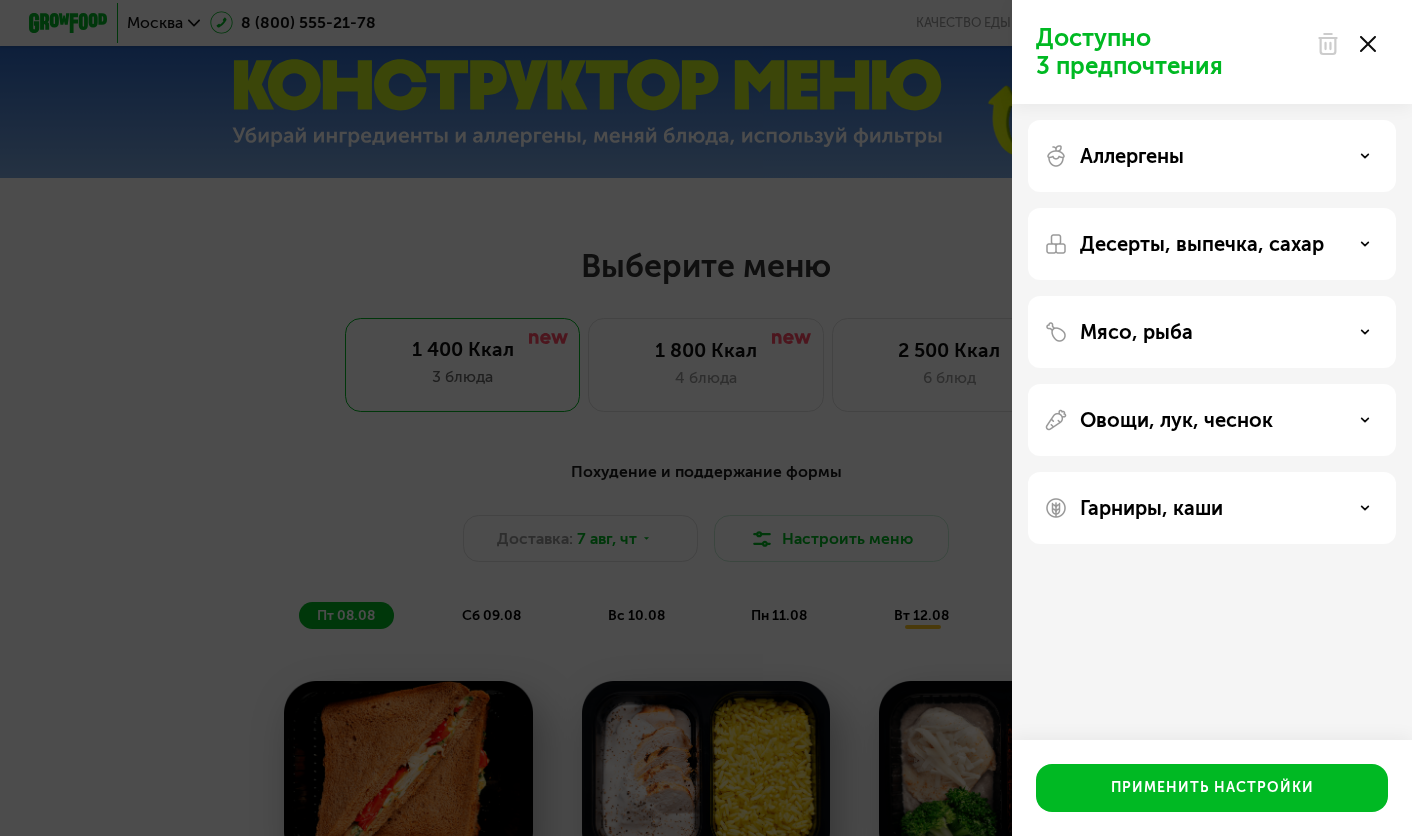 click on "Аллергены" at bounding box center (1212, 156) 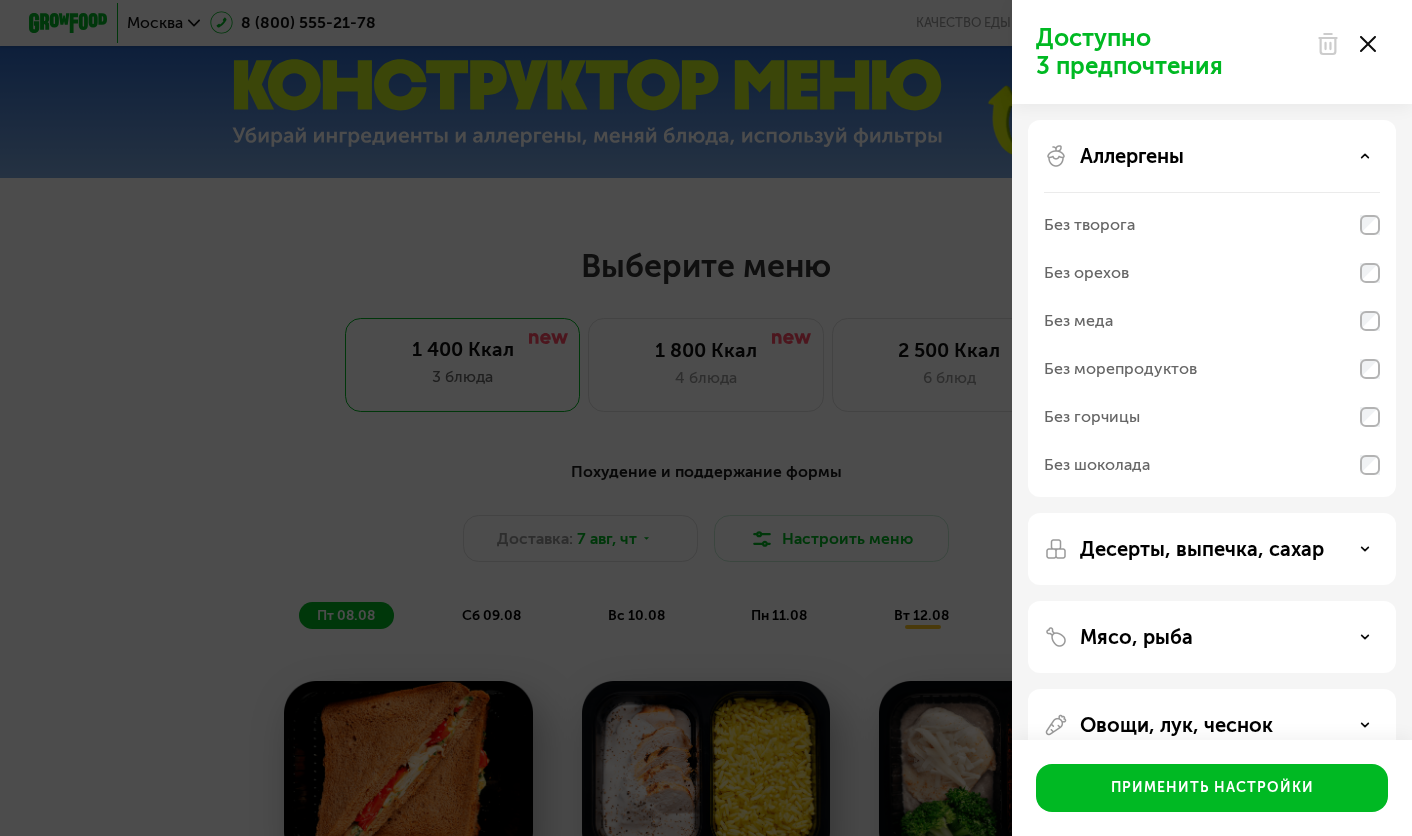 click on "Аллергены" at bounding box center [1212, 156] 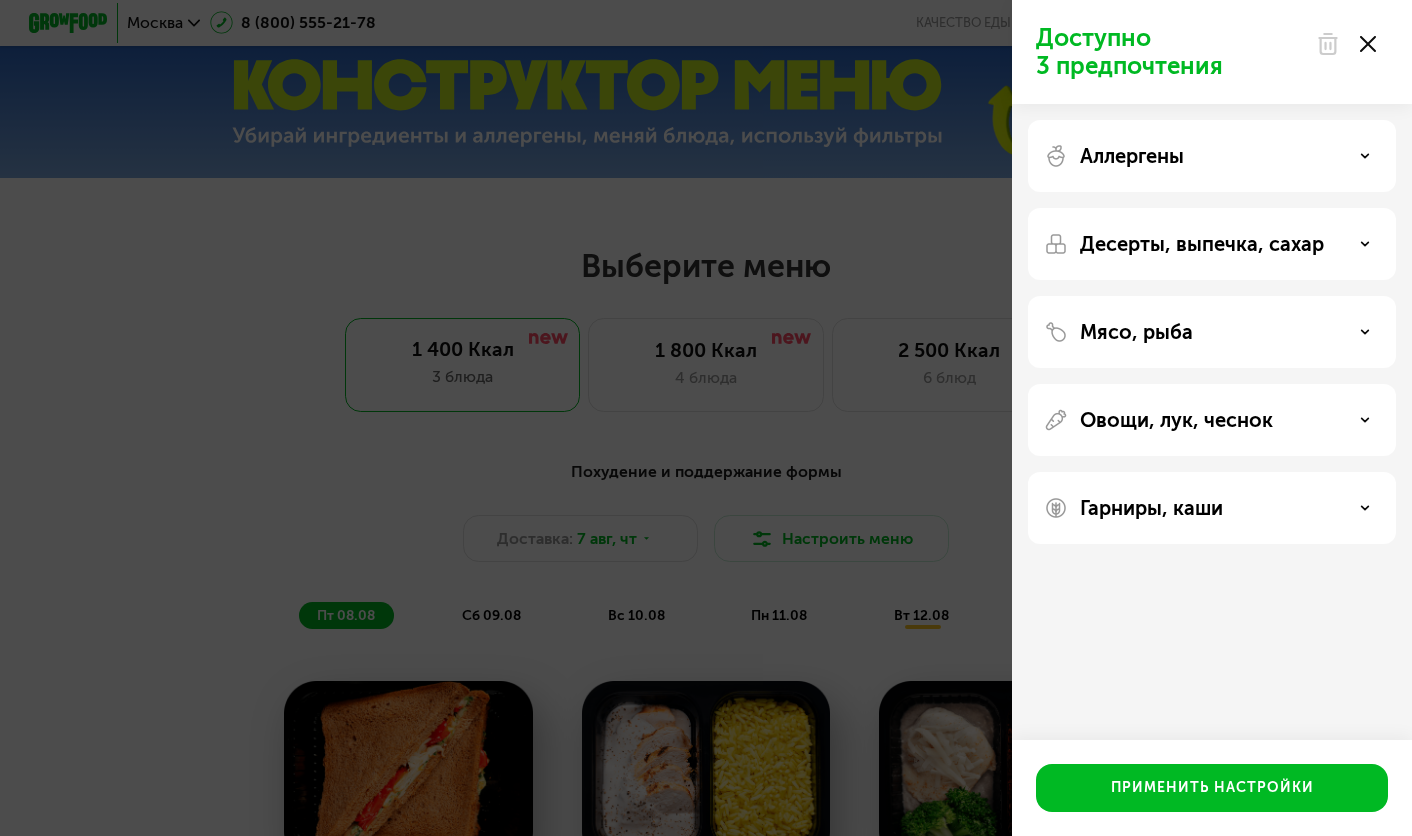 click on "Десерты, выпечка, сахар" 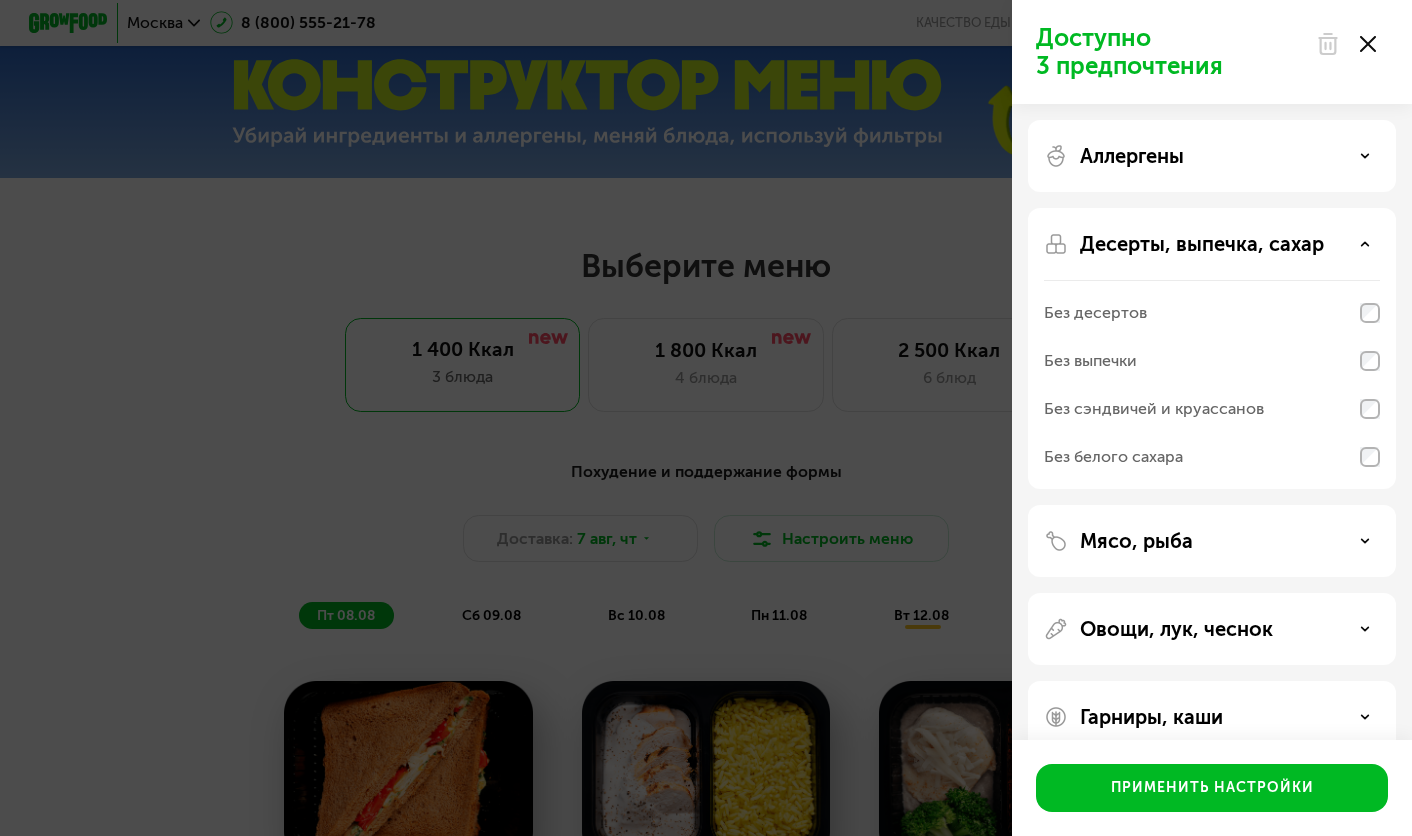 click on "Десерты, выпечка, сахар" at bounding box center [1202, 244] 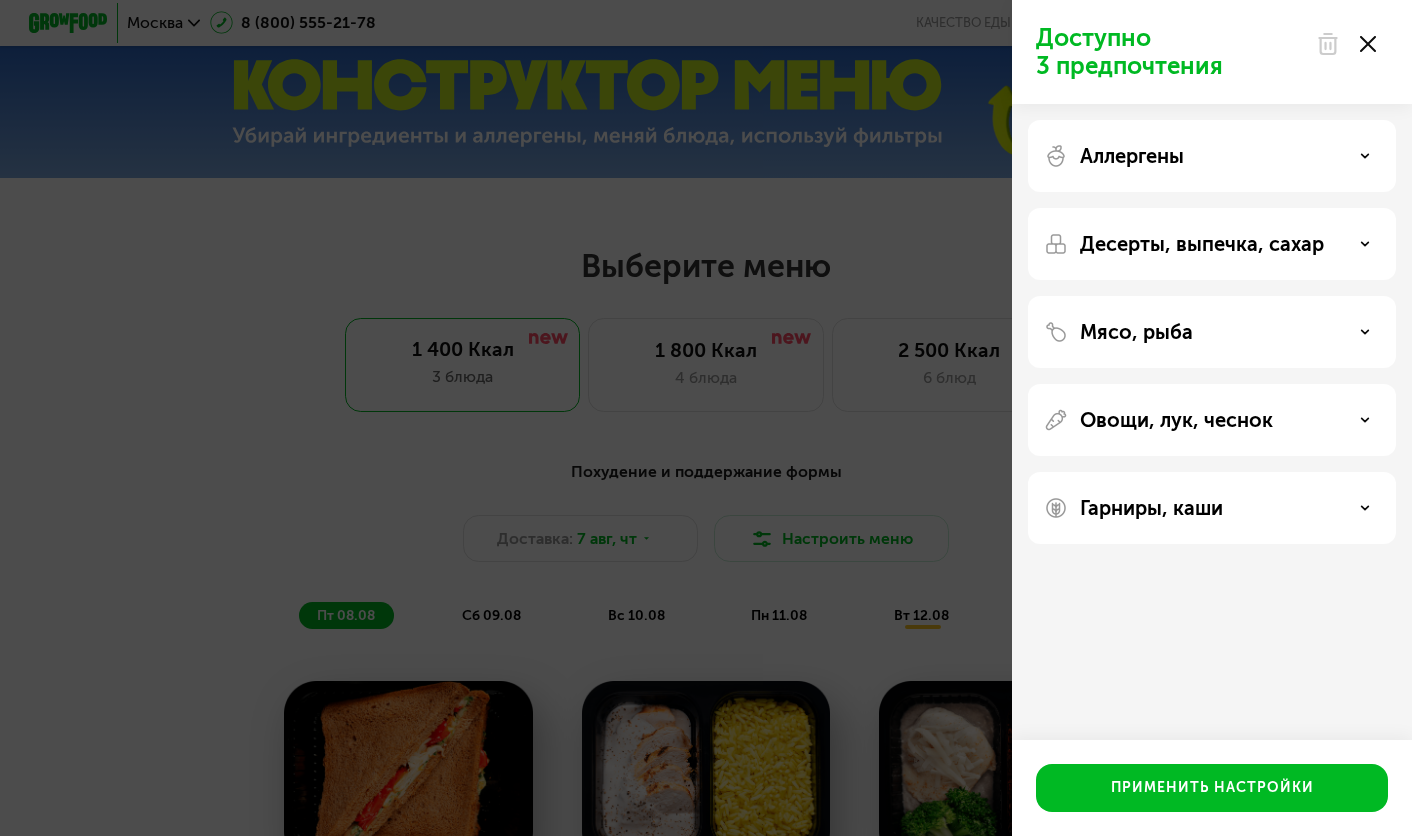 click on "Мясо, рыба" at bounding box center [1212, 332] 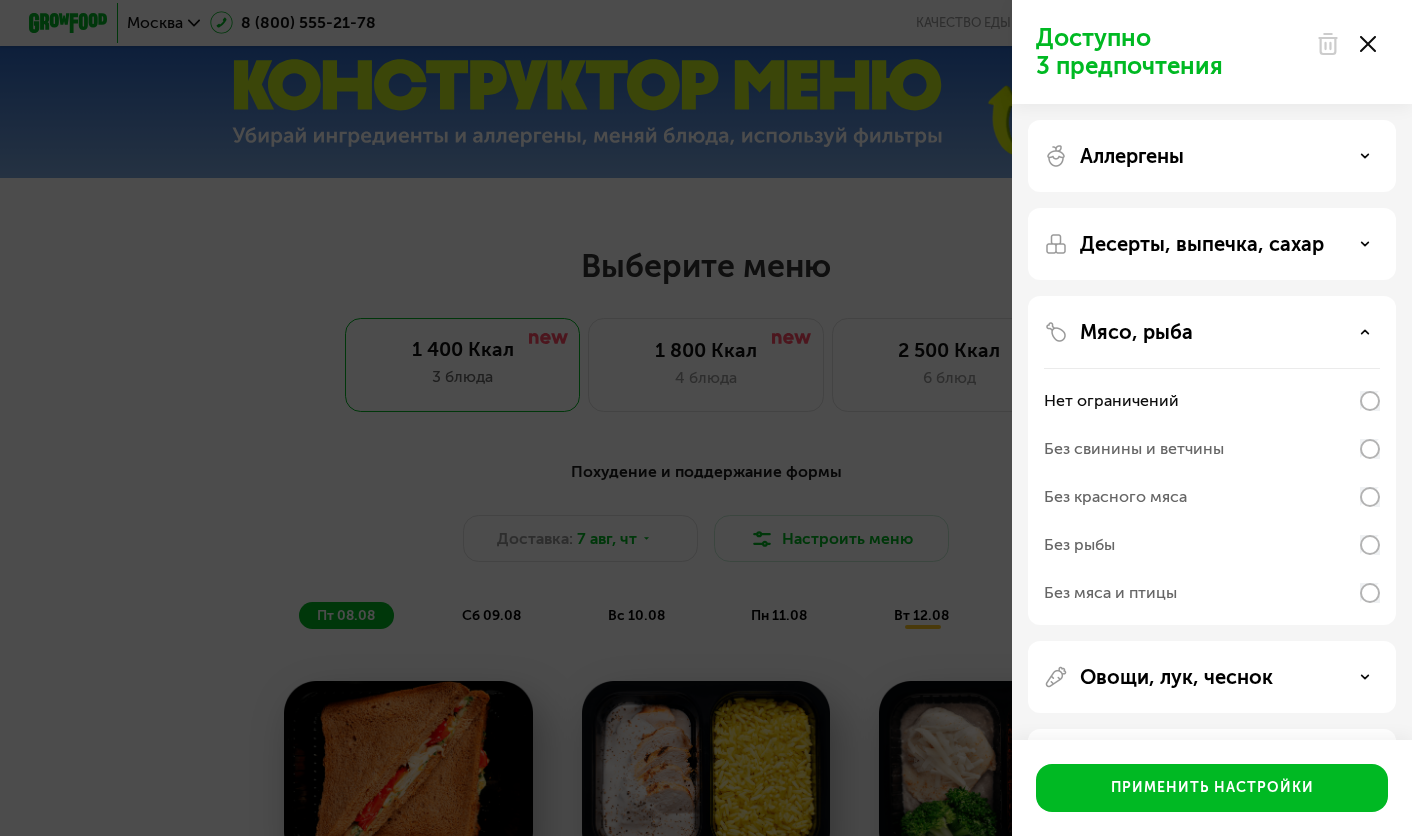 click on "Десерты, выпечка, сахар" at bounding box center [1202, 244] 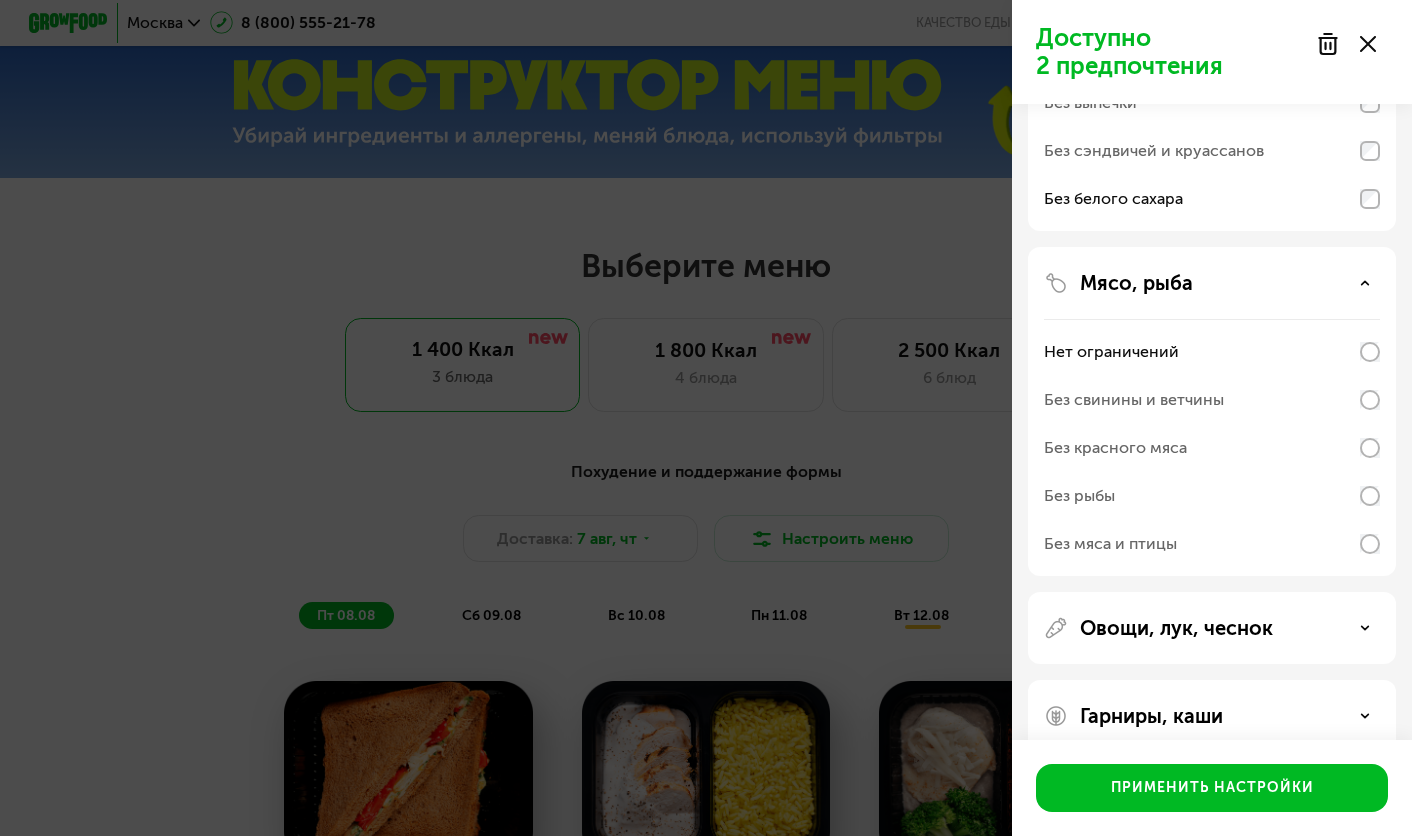 scroll, scrollTop: 290, scrollLeft: 0, axis: vertical 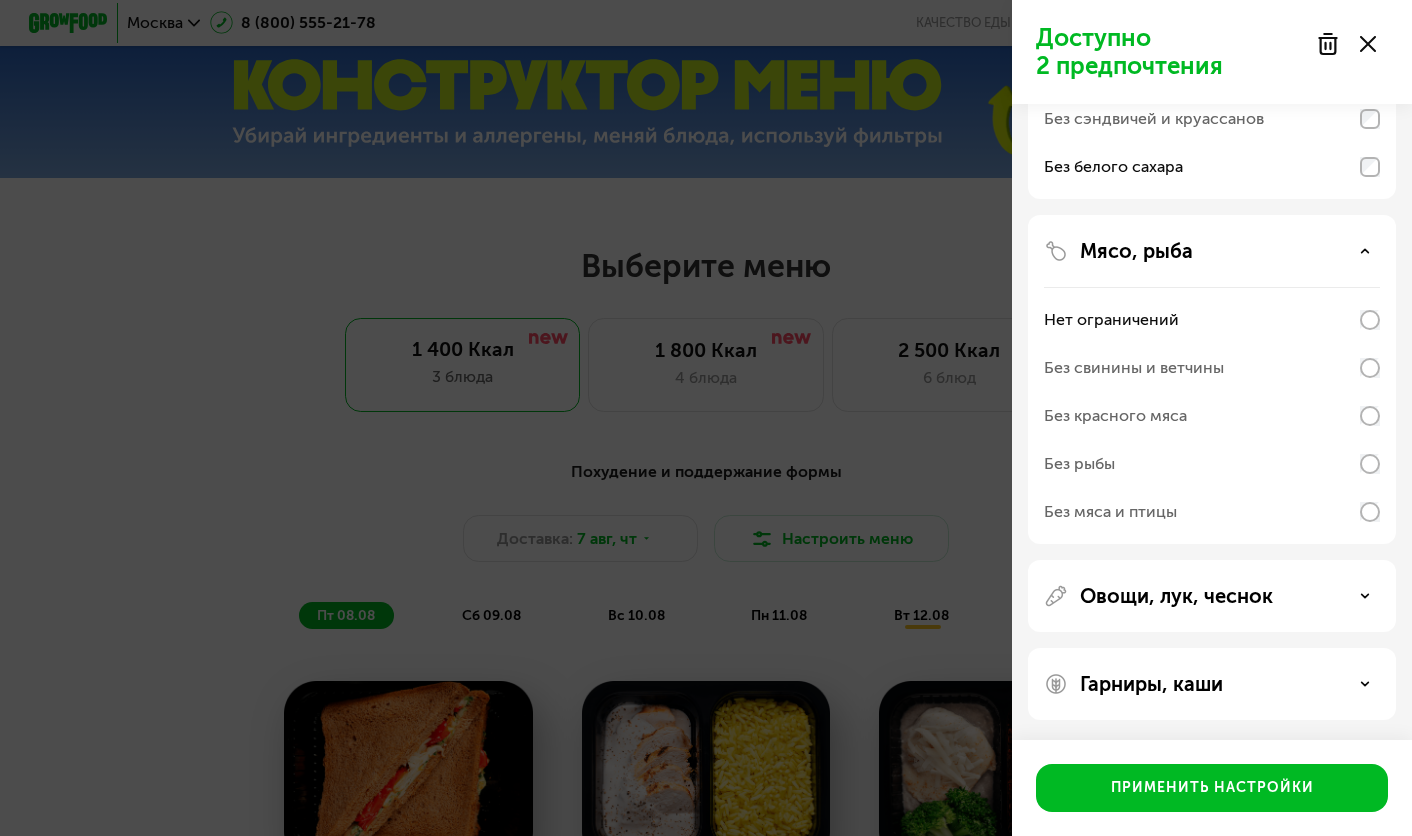 click on "Овощи, лук, чеснок" at bounding box center (1176, 596) 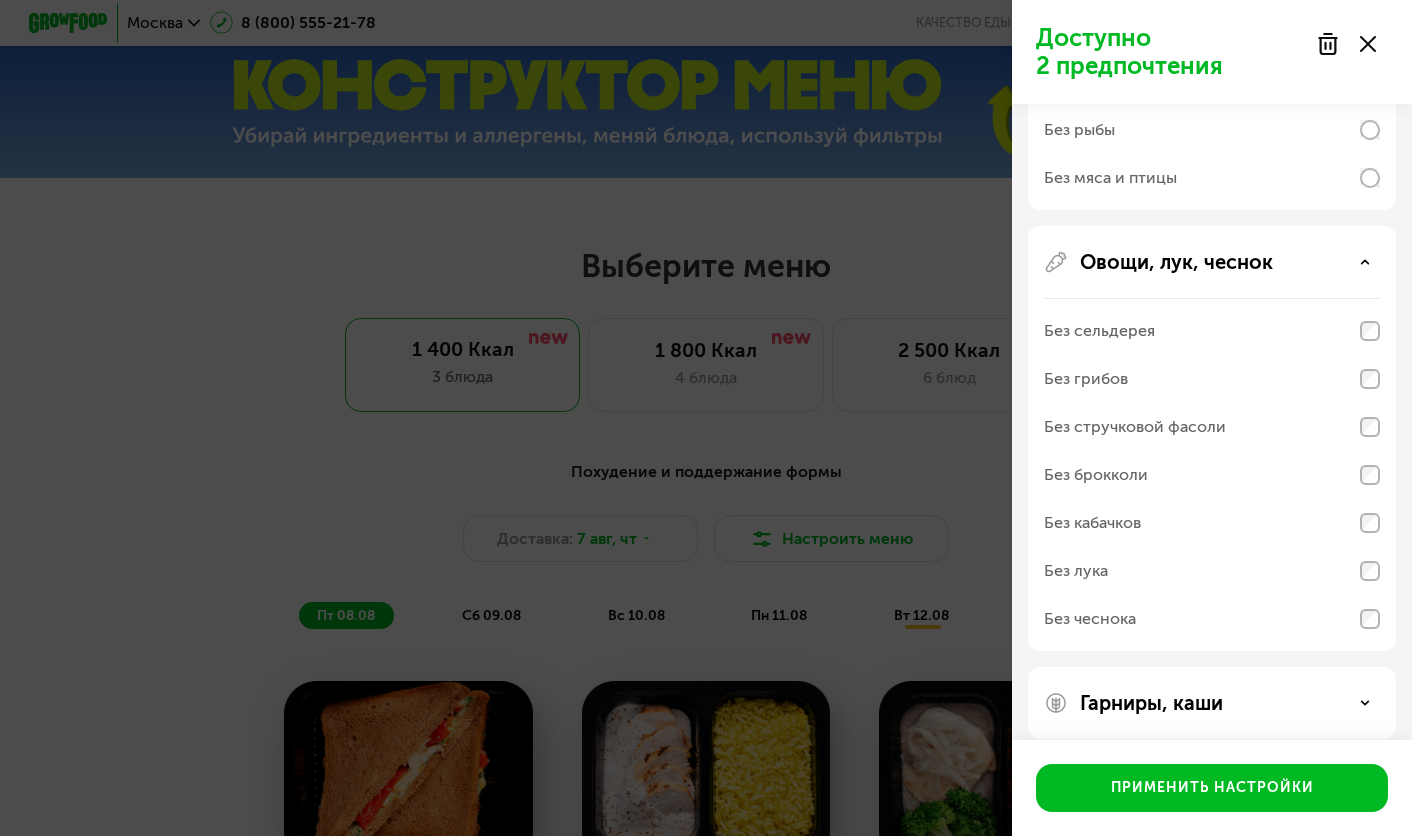 scroll, scrollTop: 643, scrollLeft: 0, axis: vertical 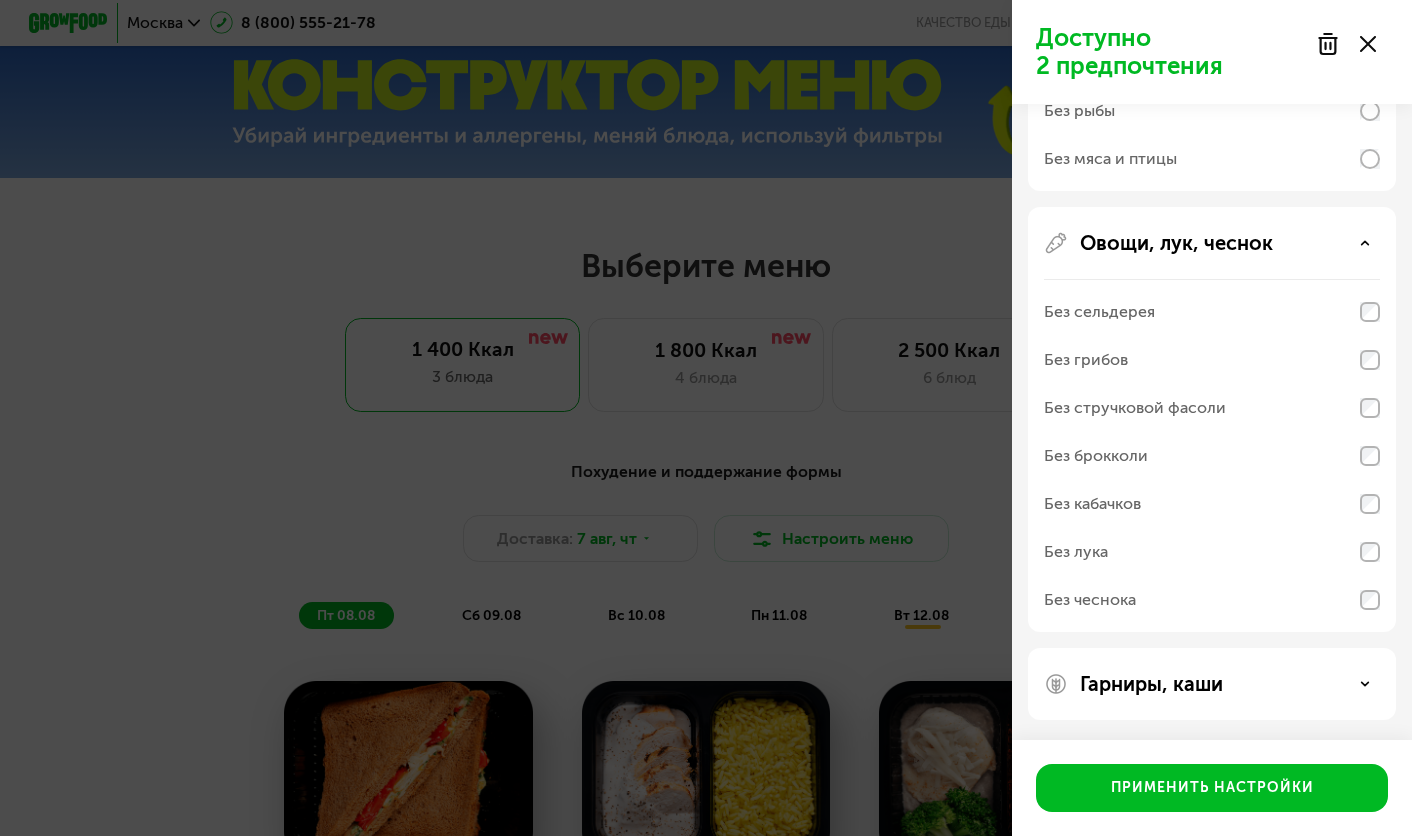click on "Гарниры, каши" at bounding box center [1151, 684] 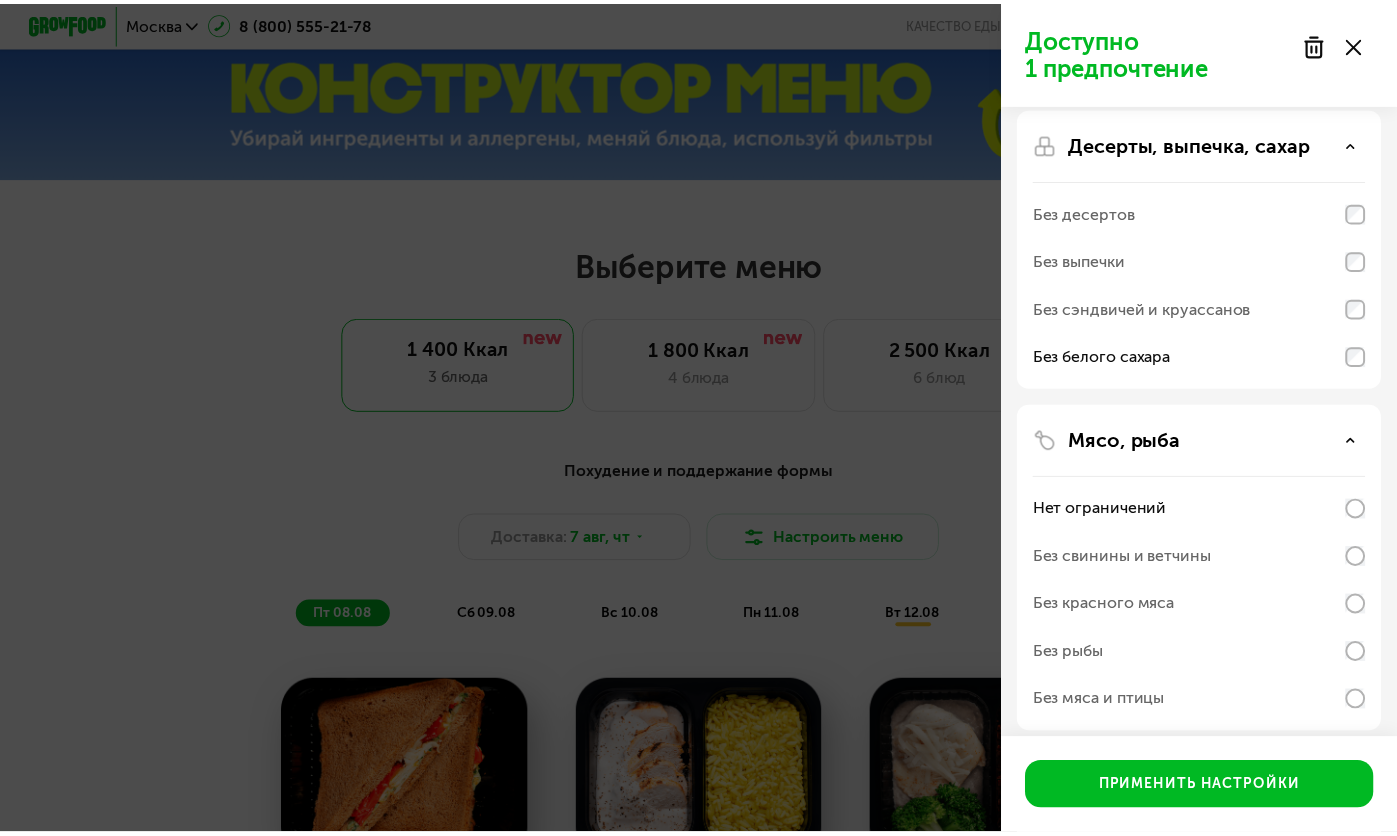 scroll, scrollTop: 0, scrollLeft: 0, axis: both 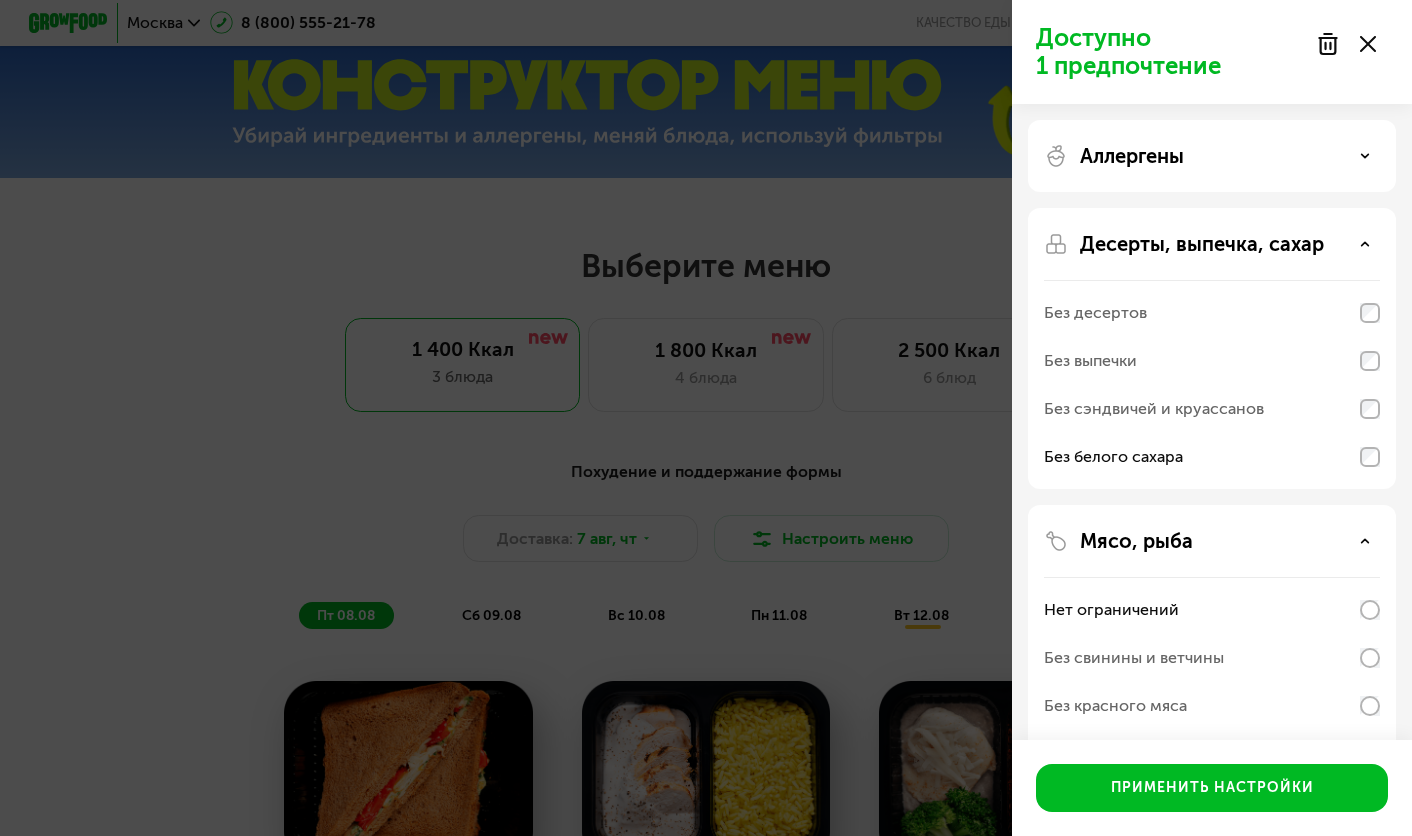 click on "Аллергены" at bounding box center [1212, 156] 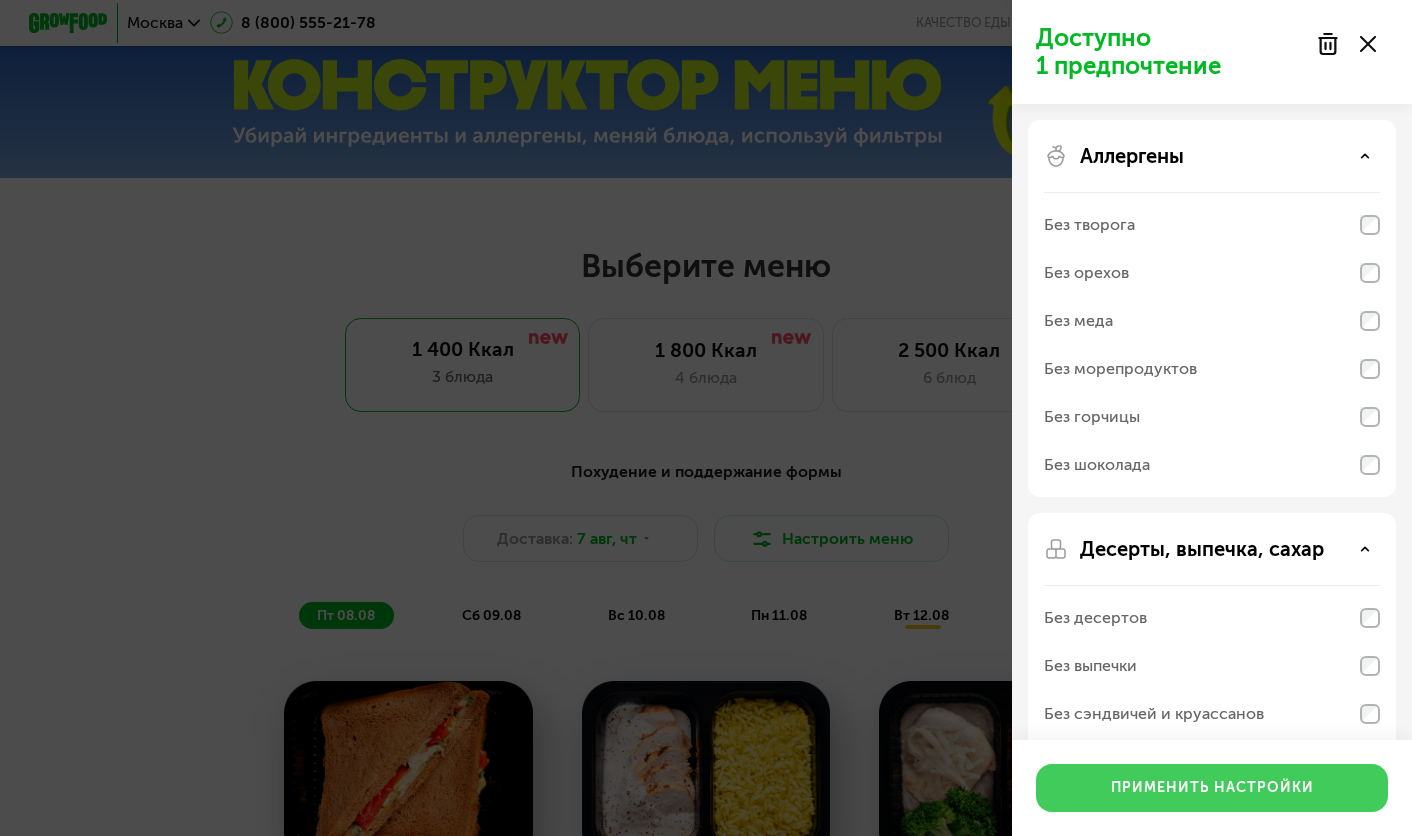 click on "Применить настройки" at bounding box center [1212, 788] 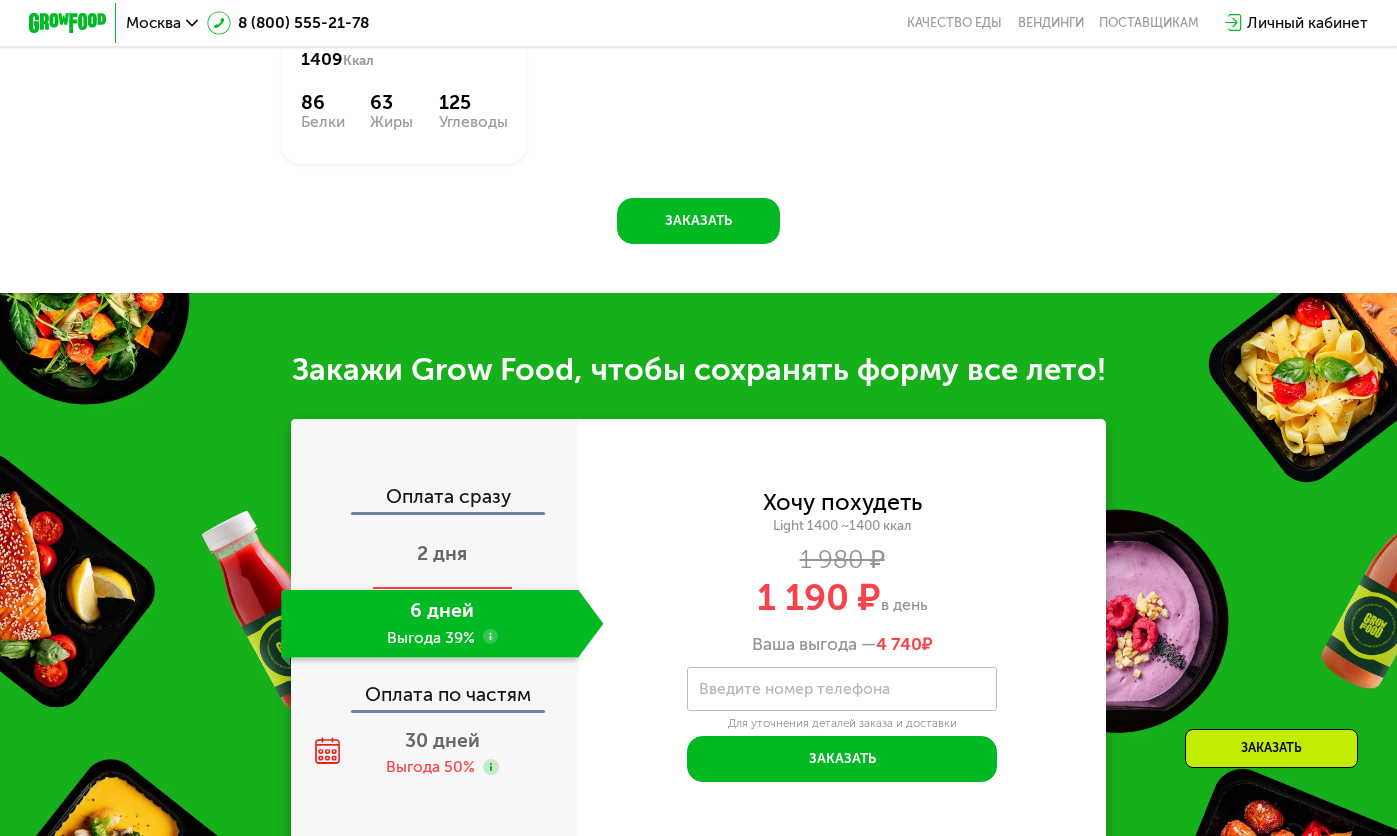 scroll, scrollTop: 1739, scrollLeft: 0, axis: vertical 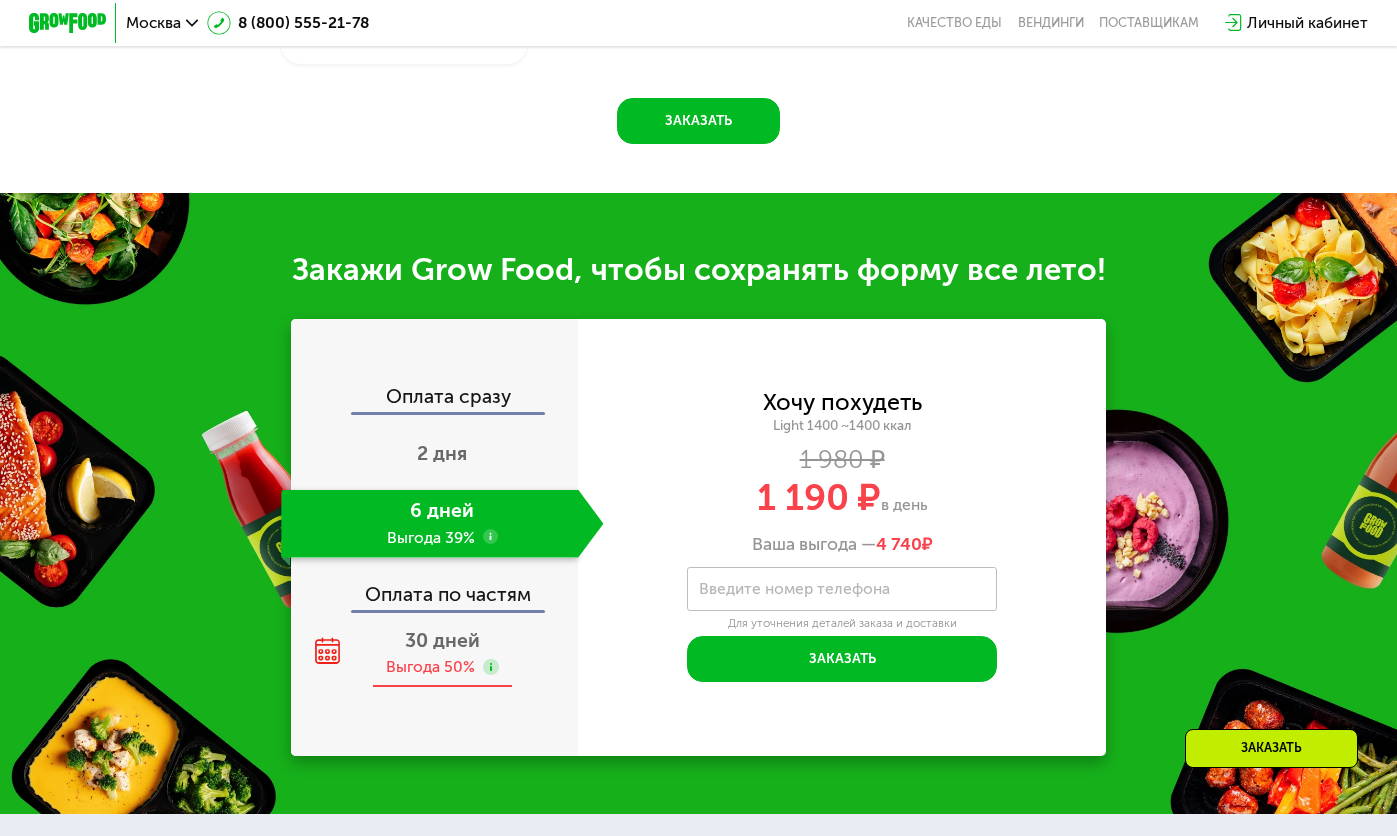 click 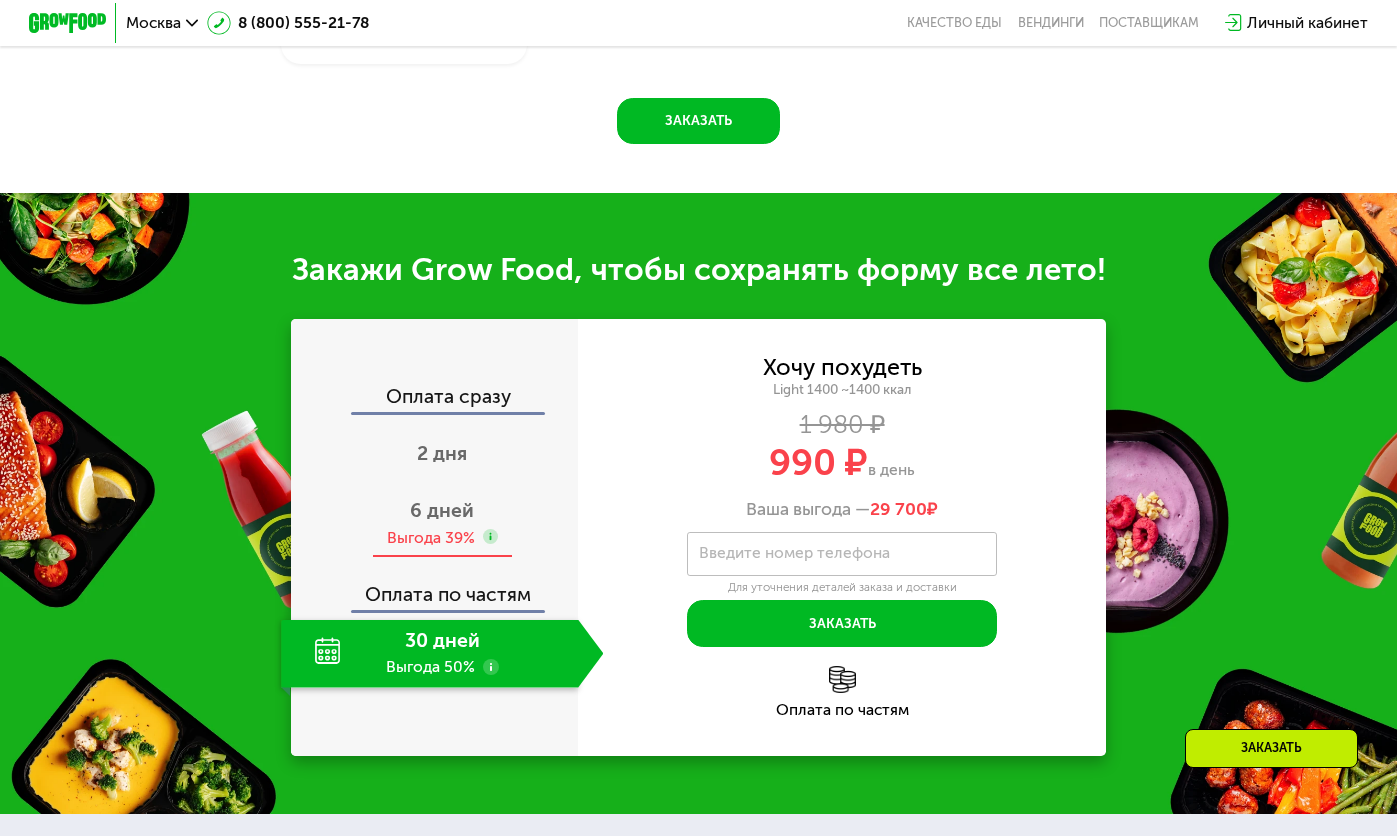 click on "6 дней Выгода 39%" at bounding box center (442, 524) 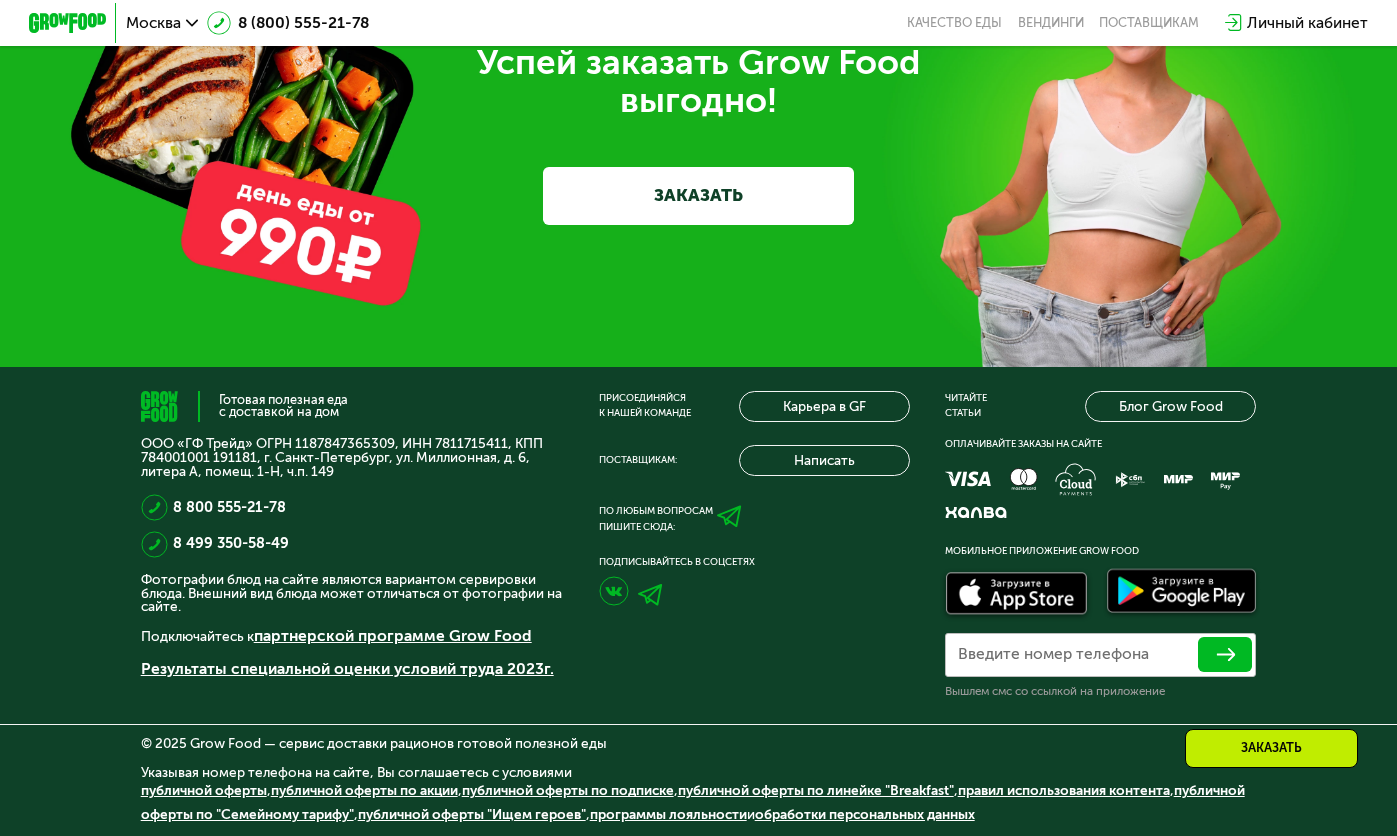 scroll, scrollTop: 6318, scrollLeft: 0, axis: vertical 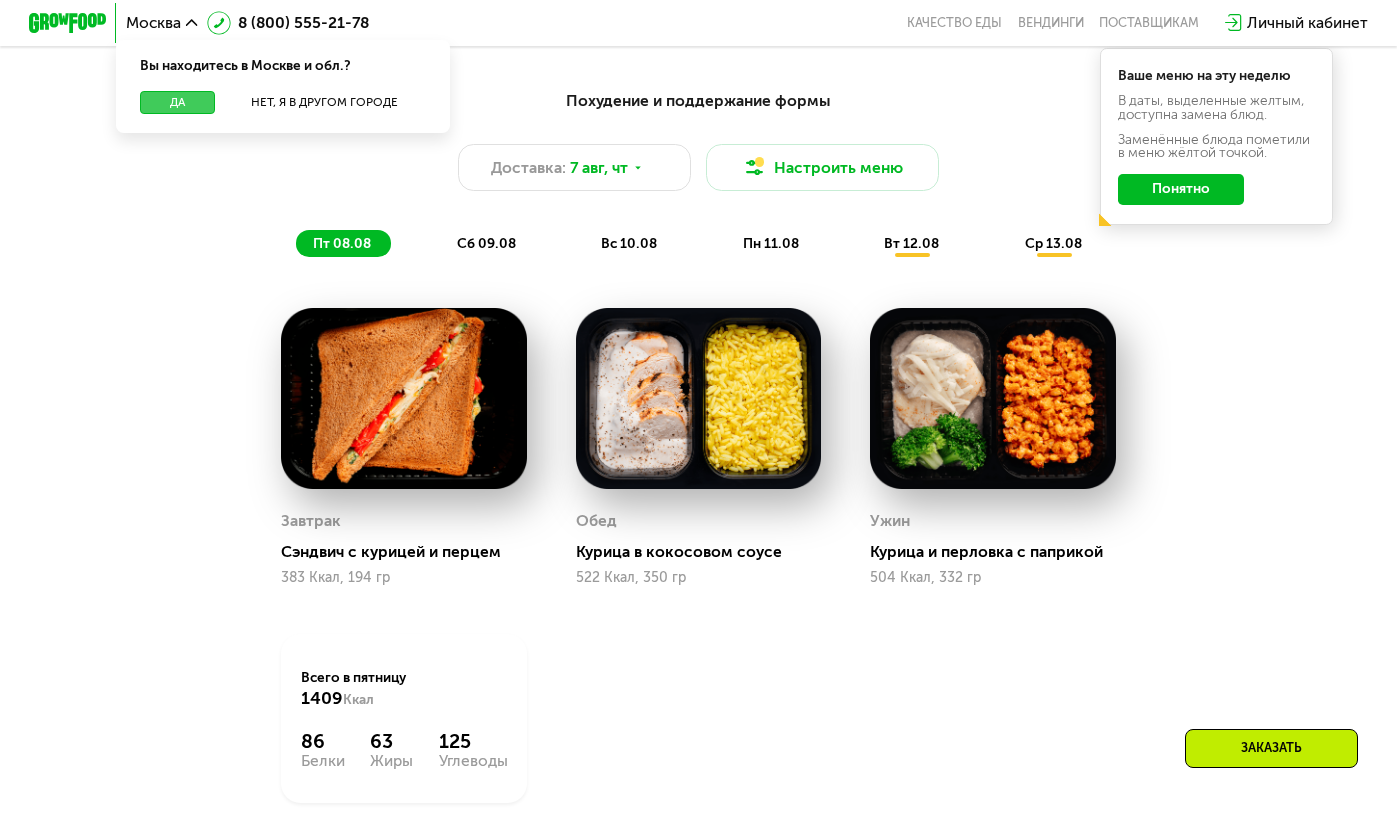 click on "Да" at bounding box center [177, 102] 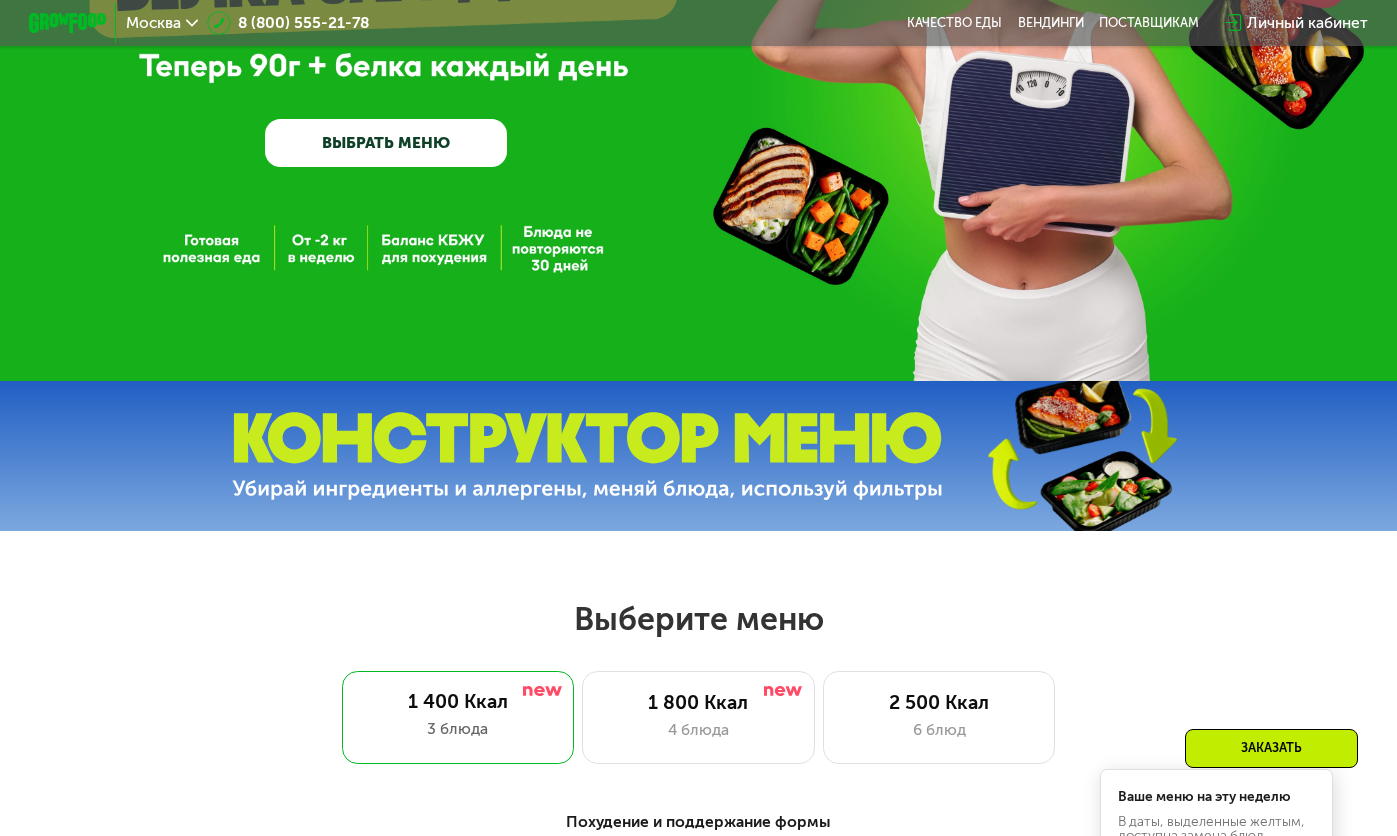 scroll, scrollTop: 0, scrollLeft: 0, axis: both 